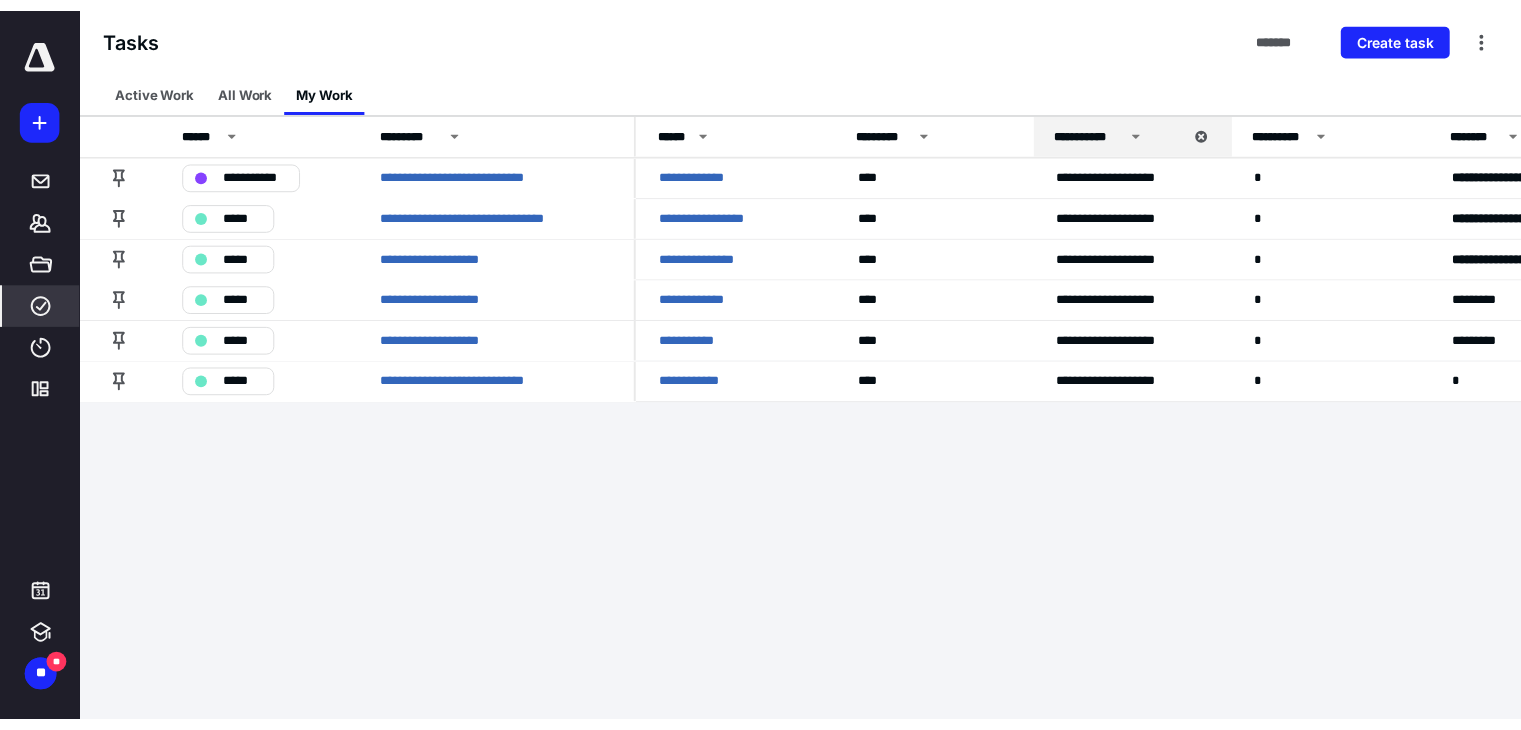 scroll, scrollTop: 0, scrollLeft: 0, axis: both 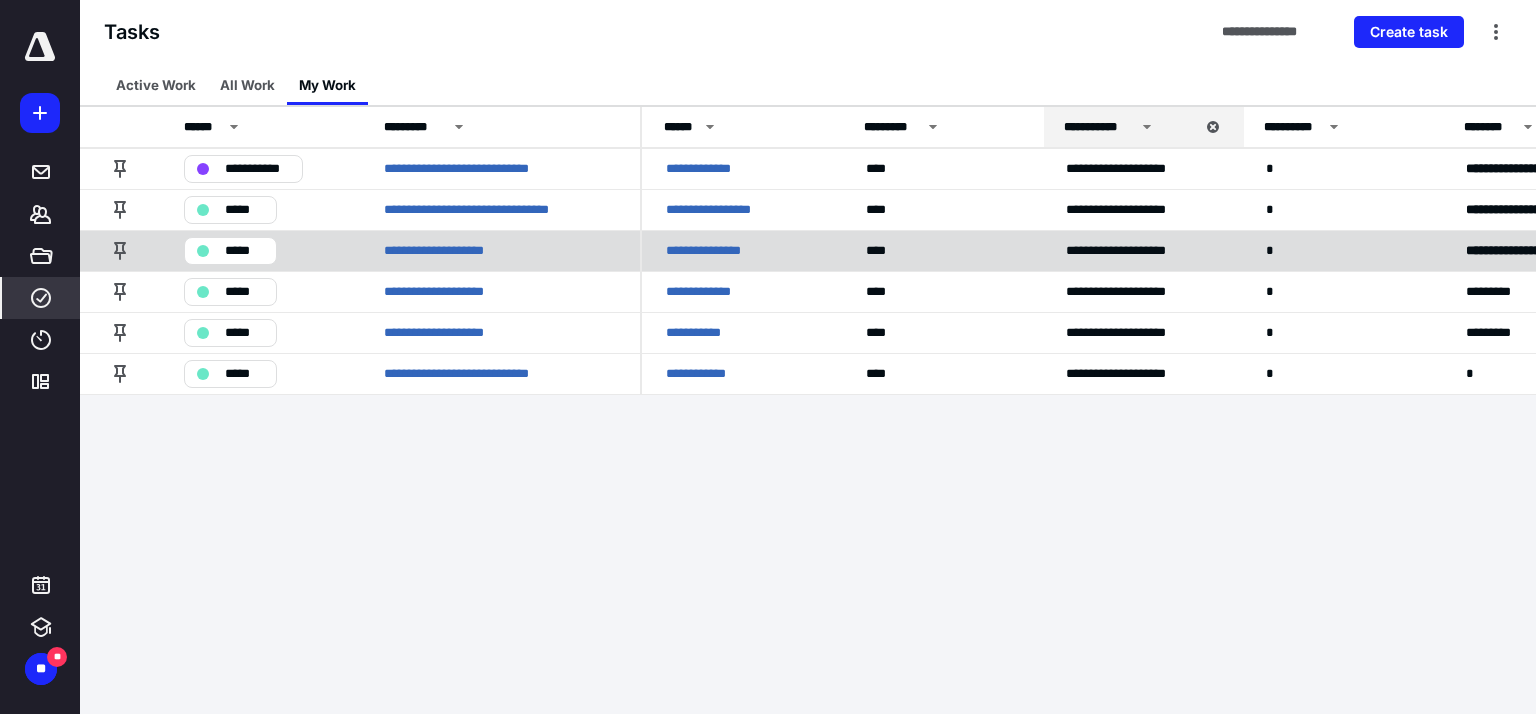 click on "**********" at bounding box center [719, 251] 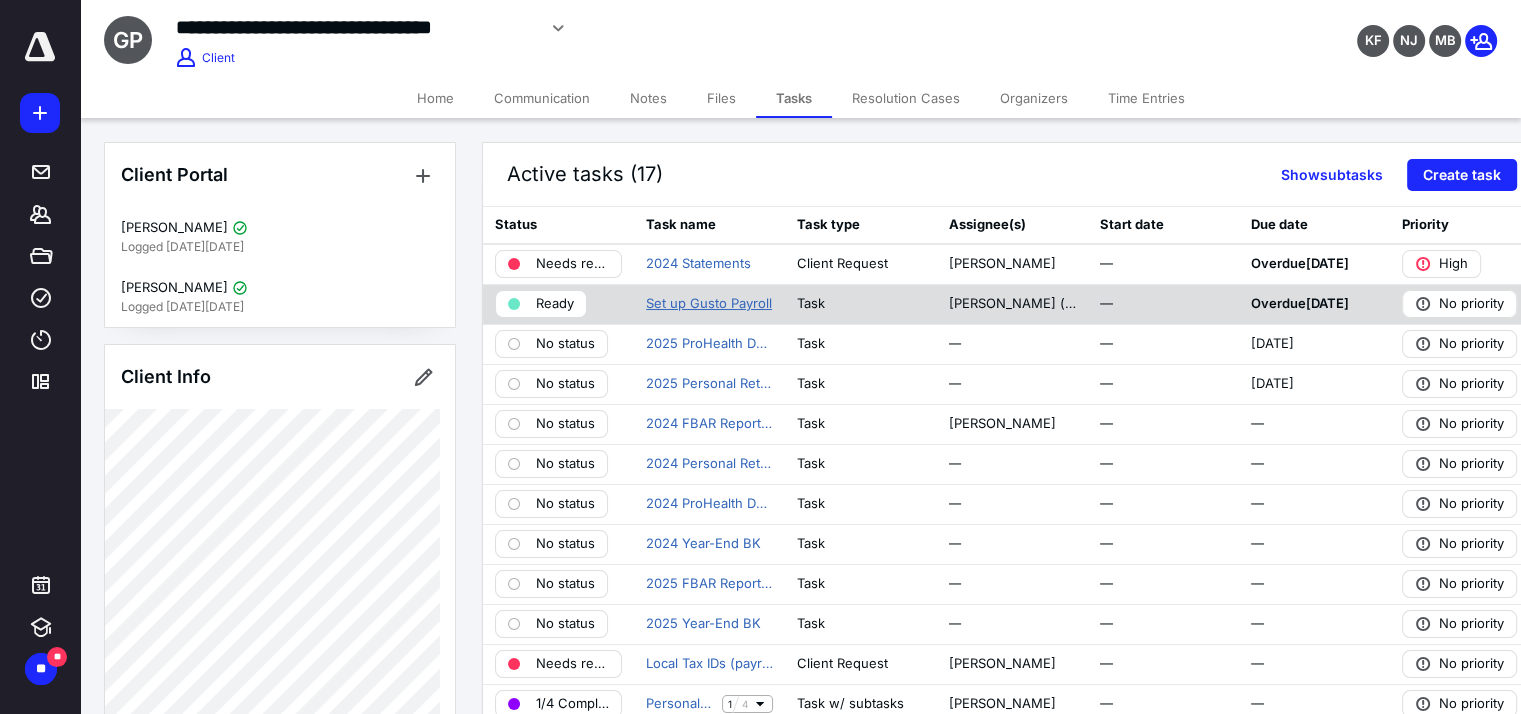 click on "Set up Gusto Payroll" at bounding box center [709, 304] 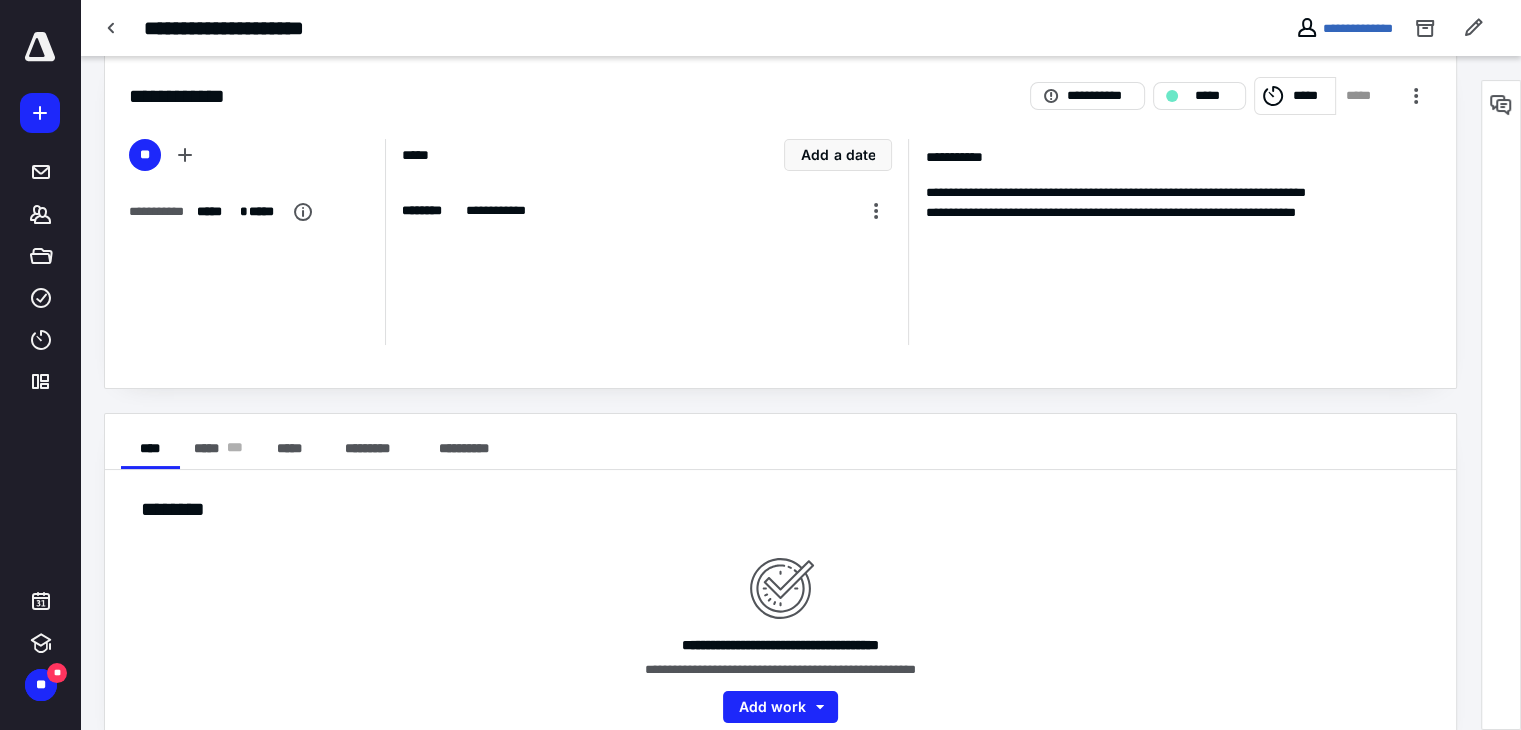 scroll, scrollTop: 68, scrollLeft: 0, axis: vertical 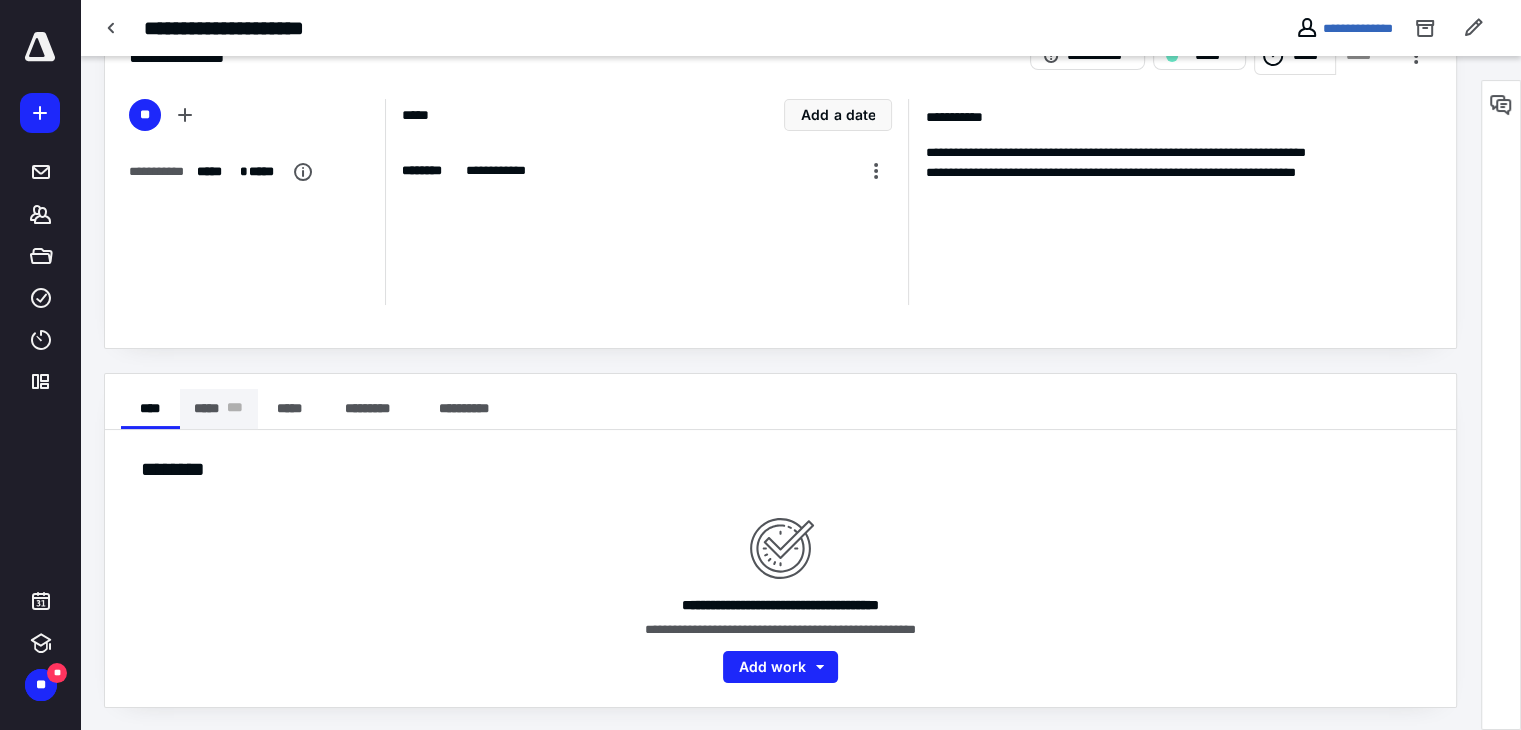 click on "* * *" at bounding box center [235, 409] 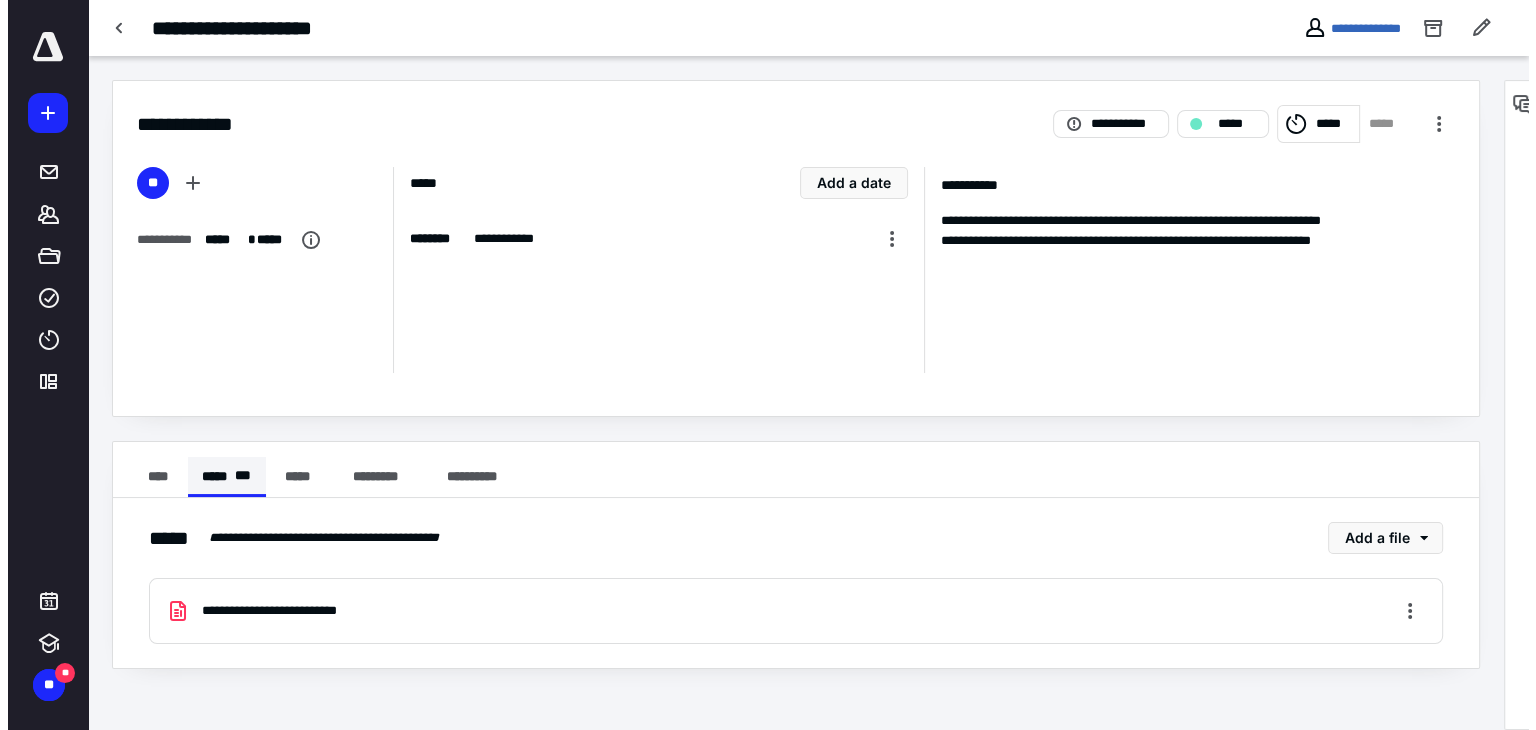 scroll, scrollTop: 0, scrollLeft: 0, axis: both 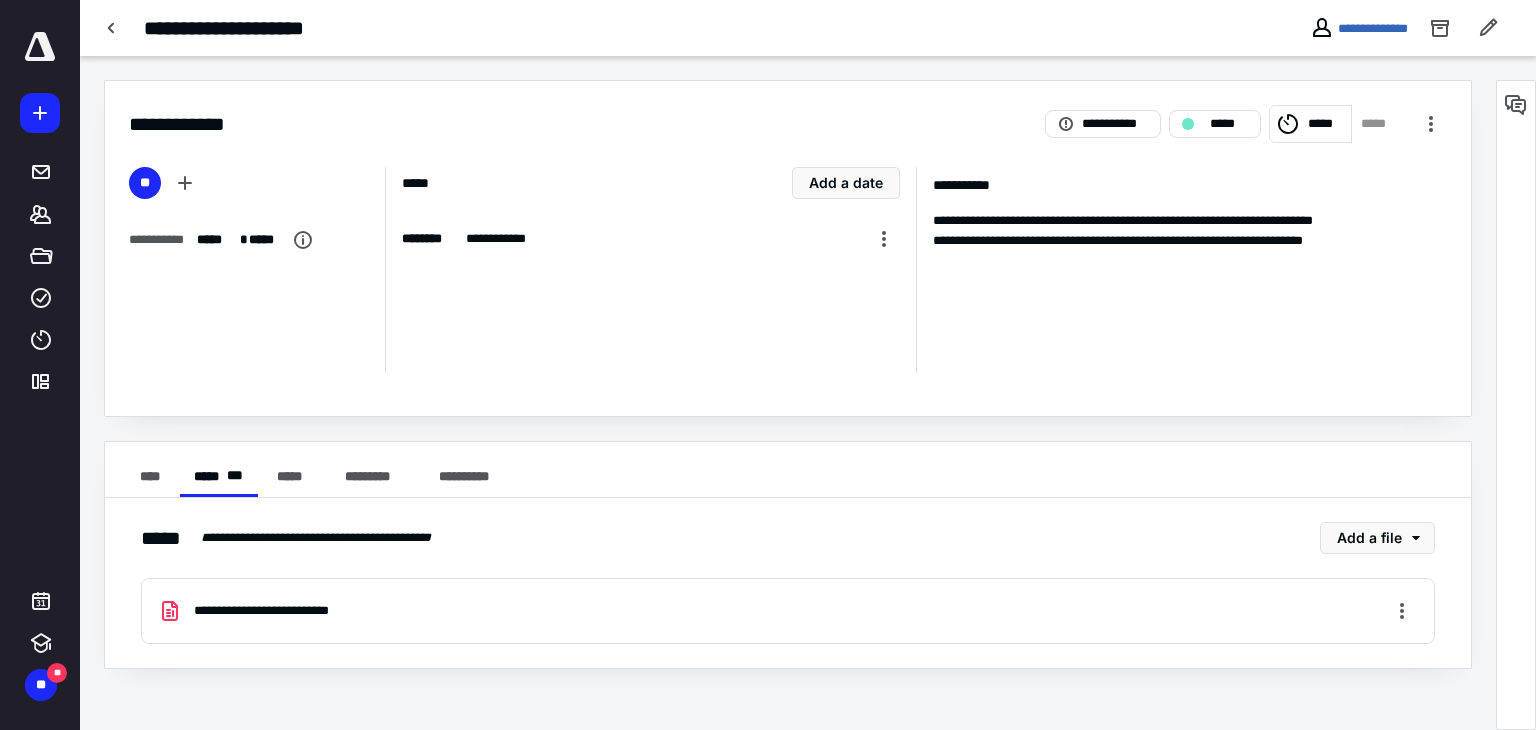 click on "**********" at bounding box center (788, 611) 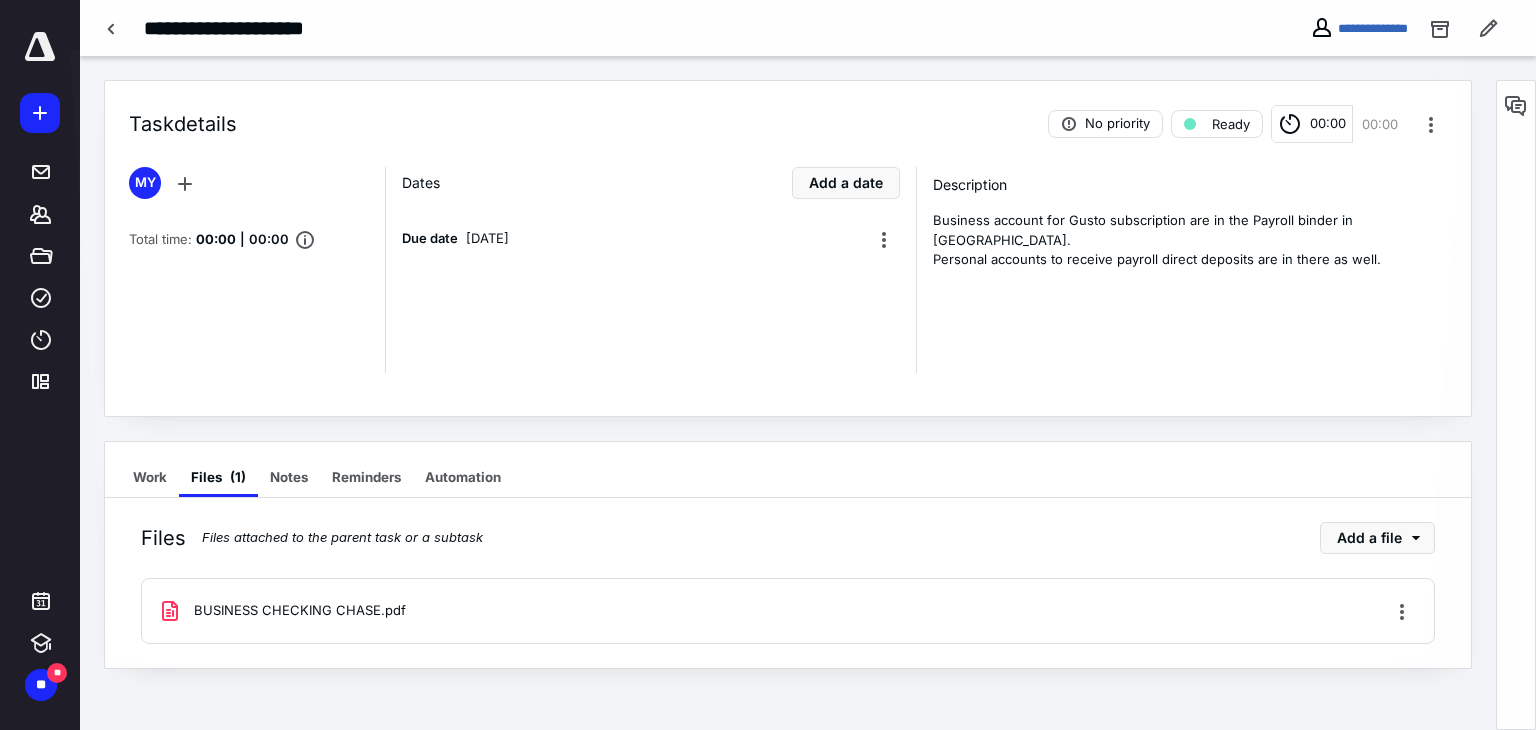 click on "**********" at bounding box center [768, 365] 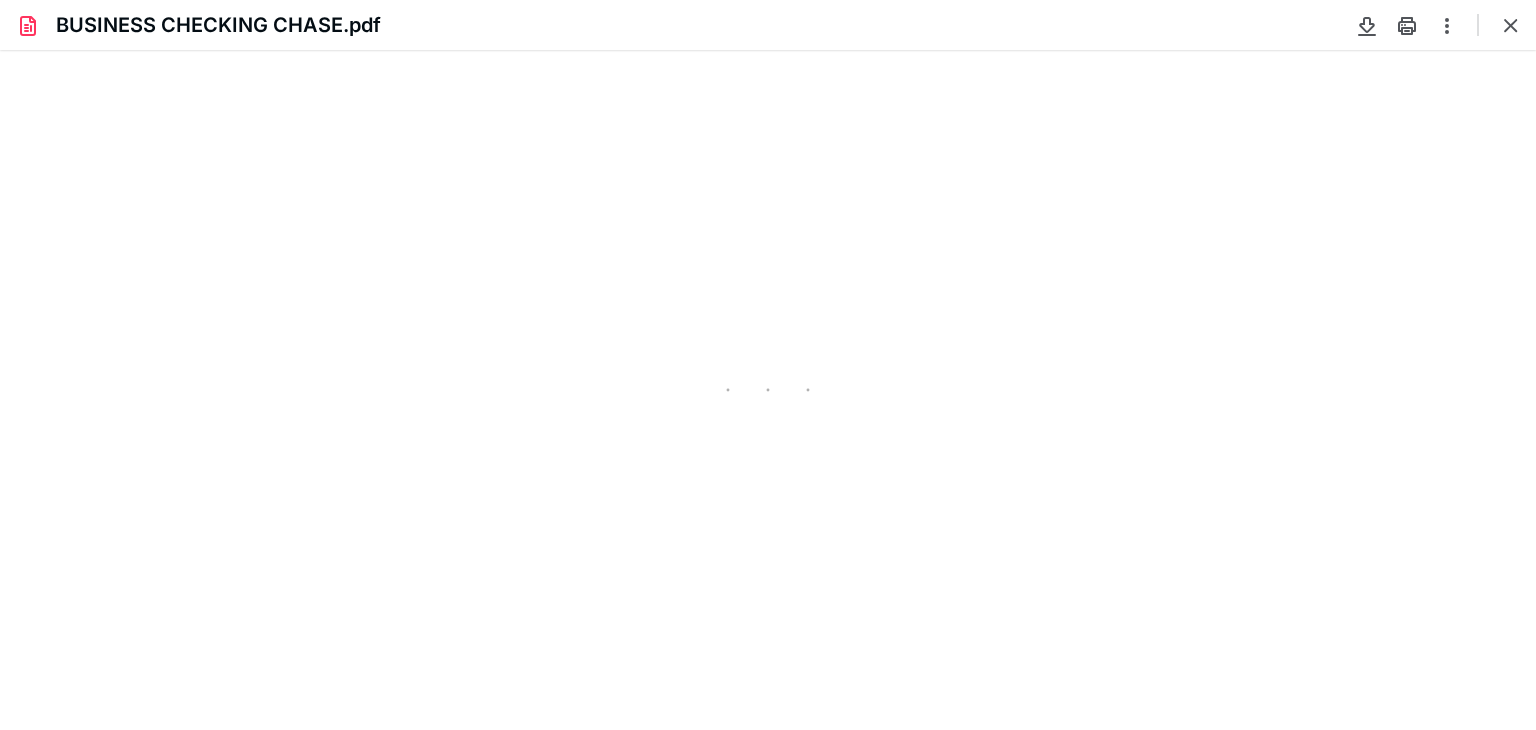 scroll, scrollTop: 0, scrollLeft: 0, axis: both 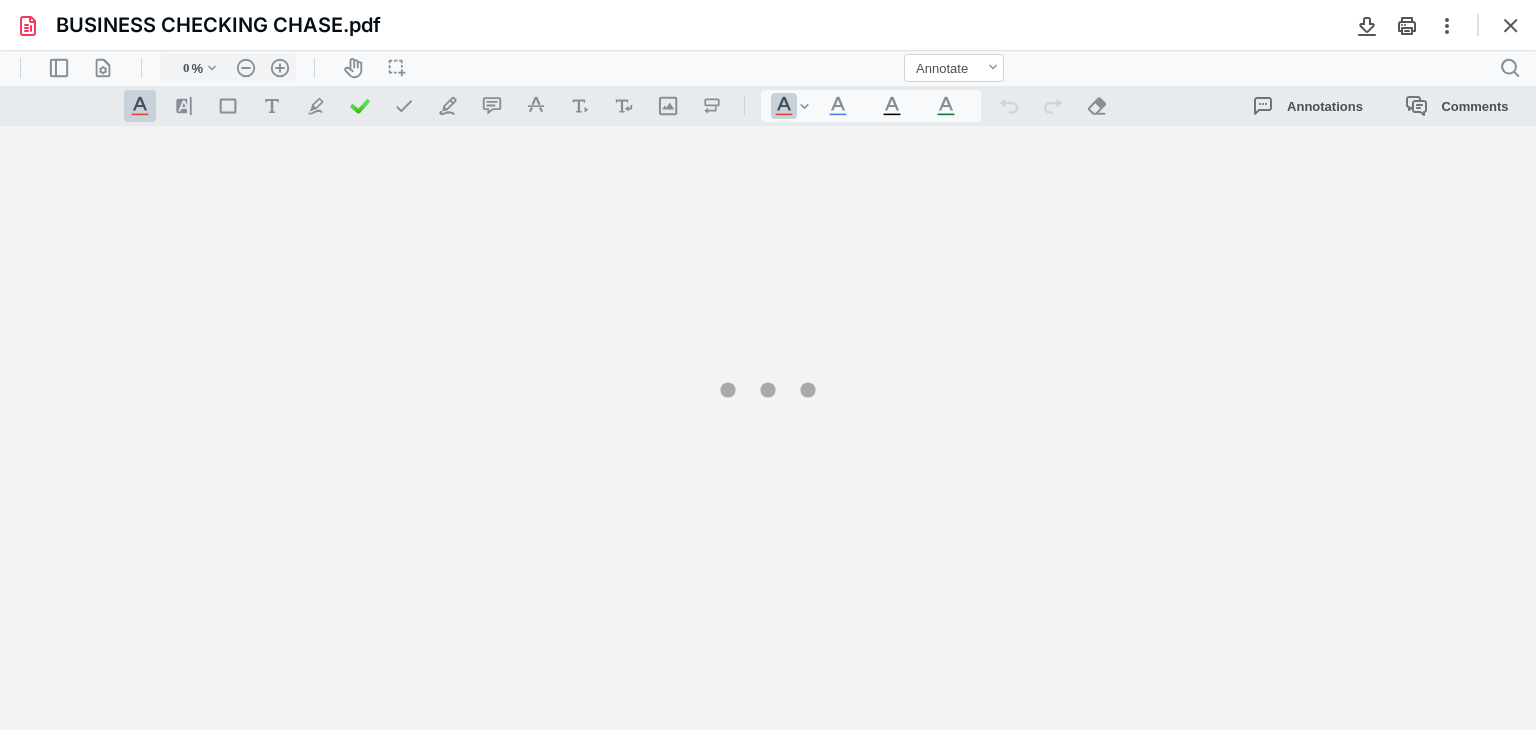 type on "247" 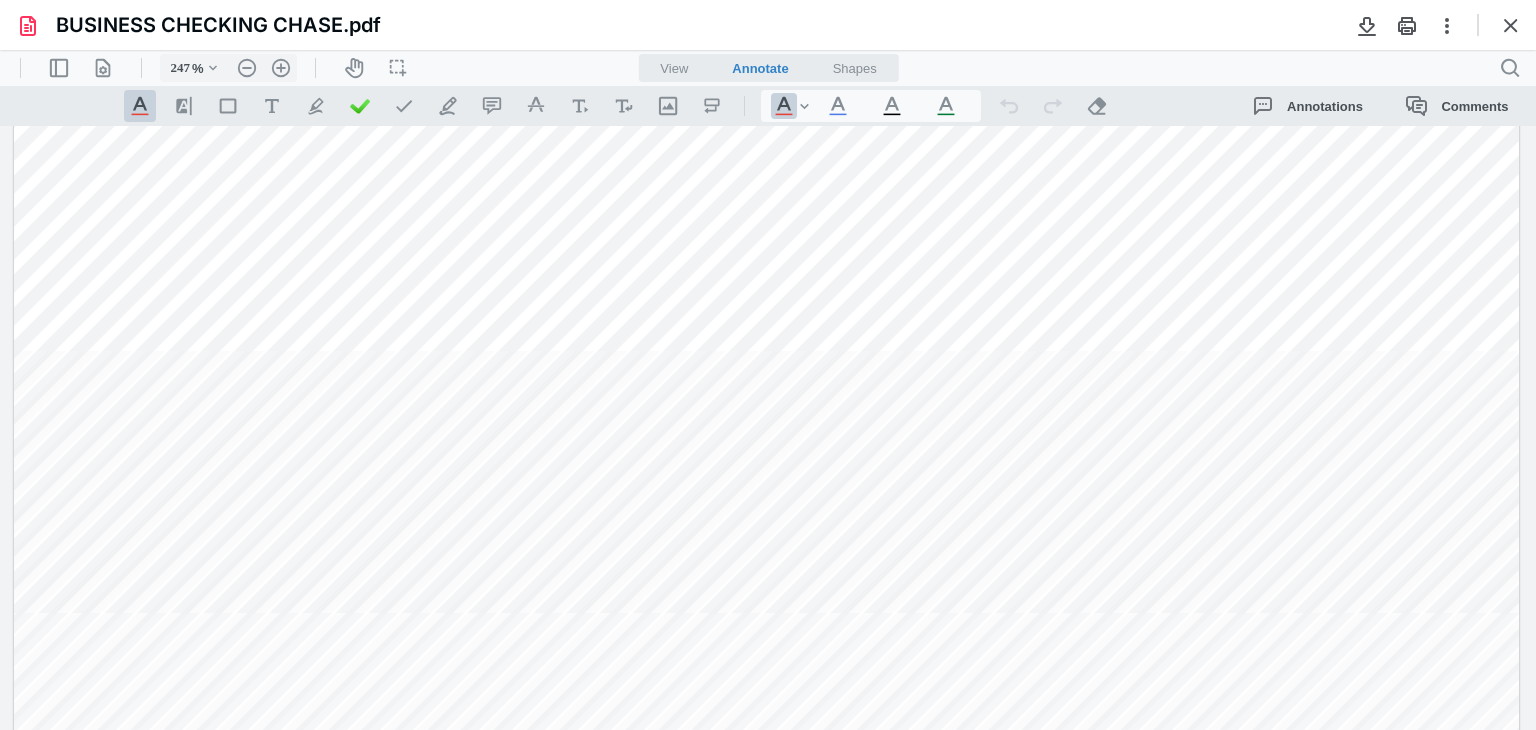 scroll, scrollTop: 0, scrollLeft: 0, axis: both 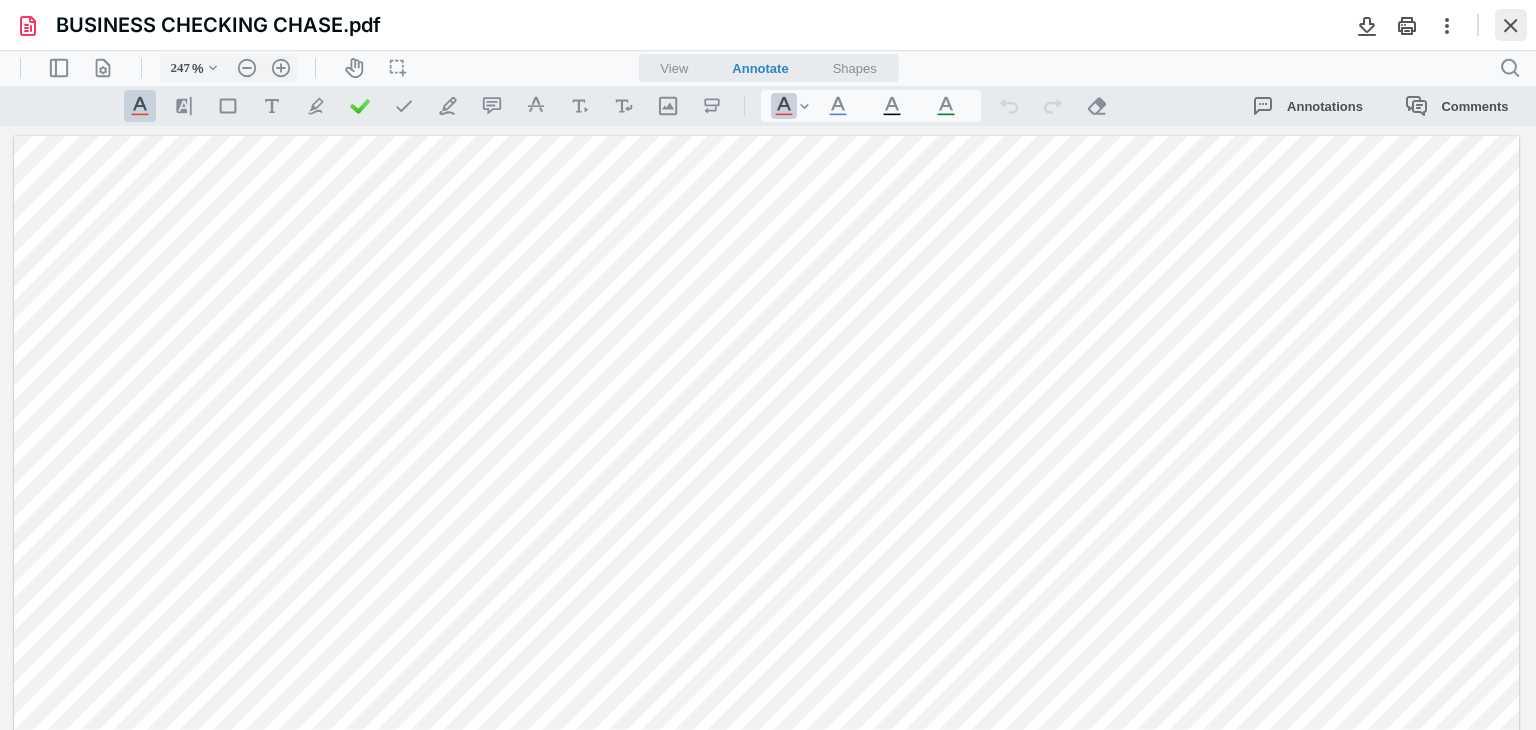 click at bounding box center (1511, 25) 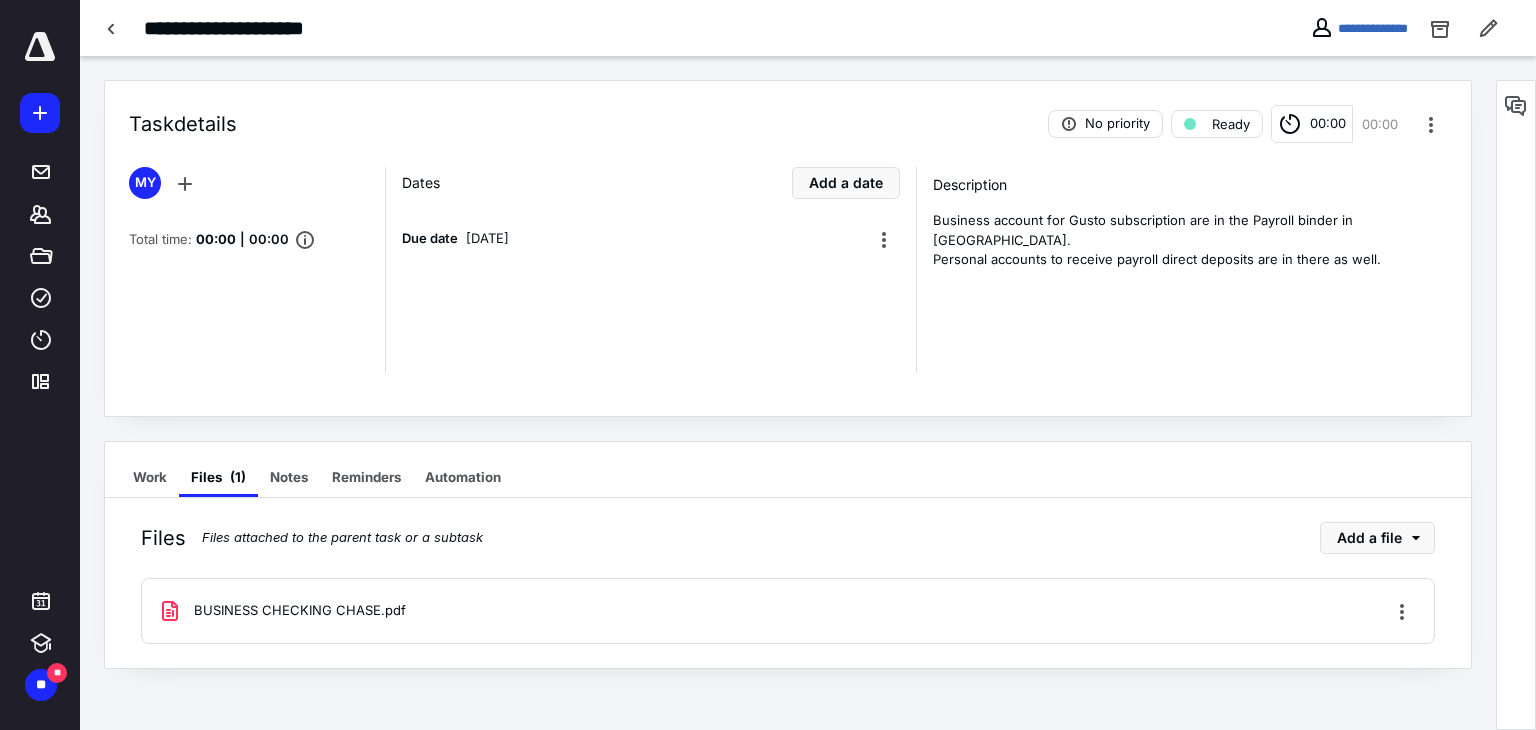 click on "**********" at bounding box center [603, 28] 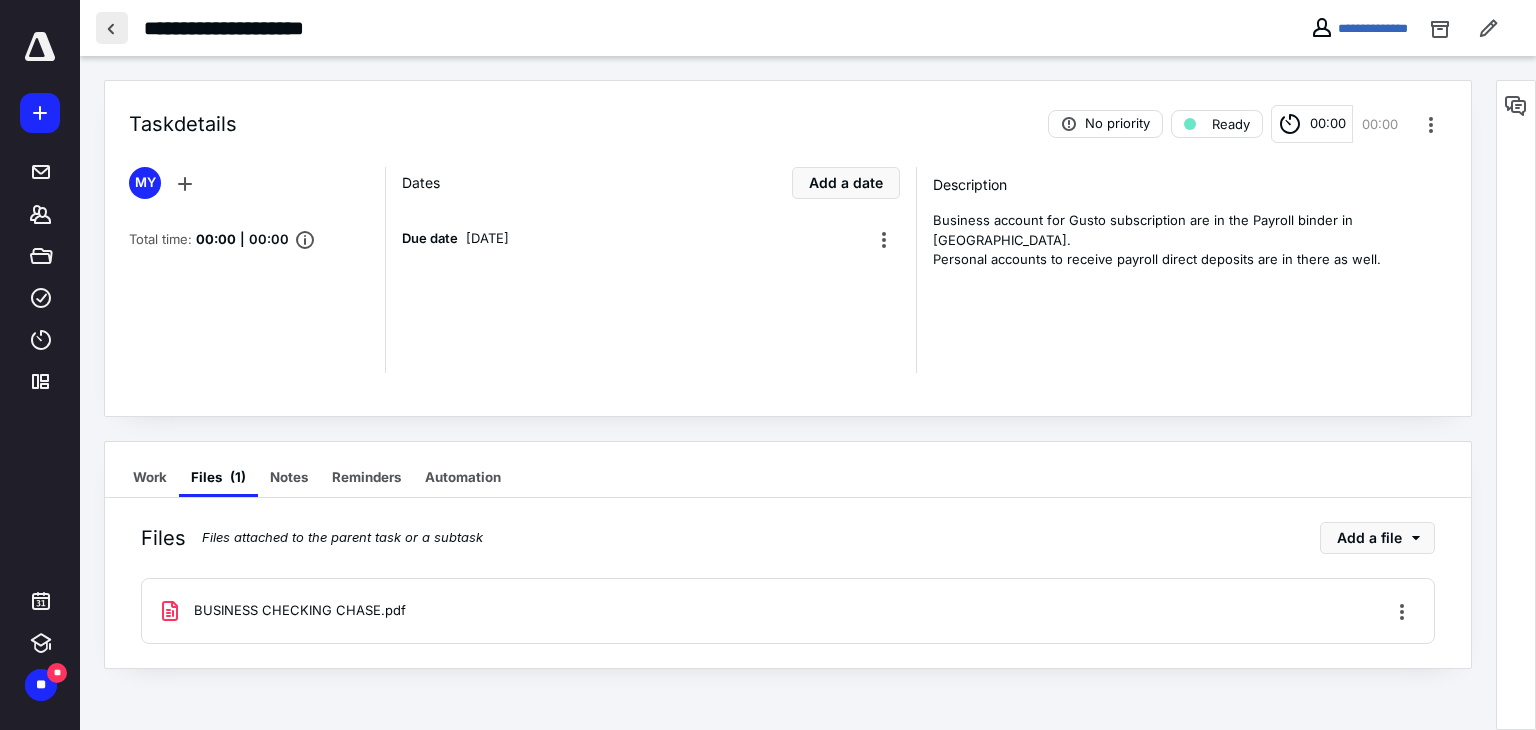 click at bounding box center (112, 28) 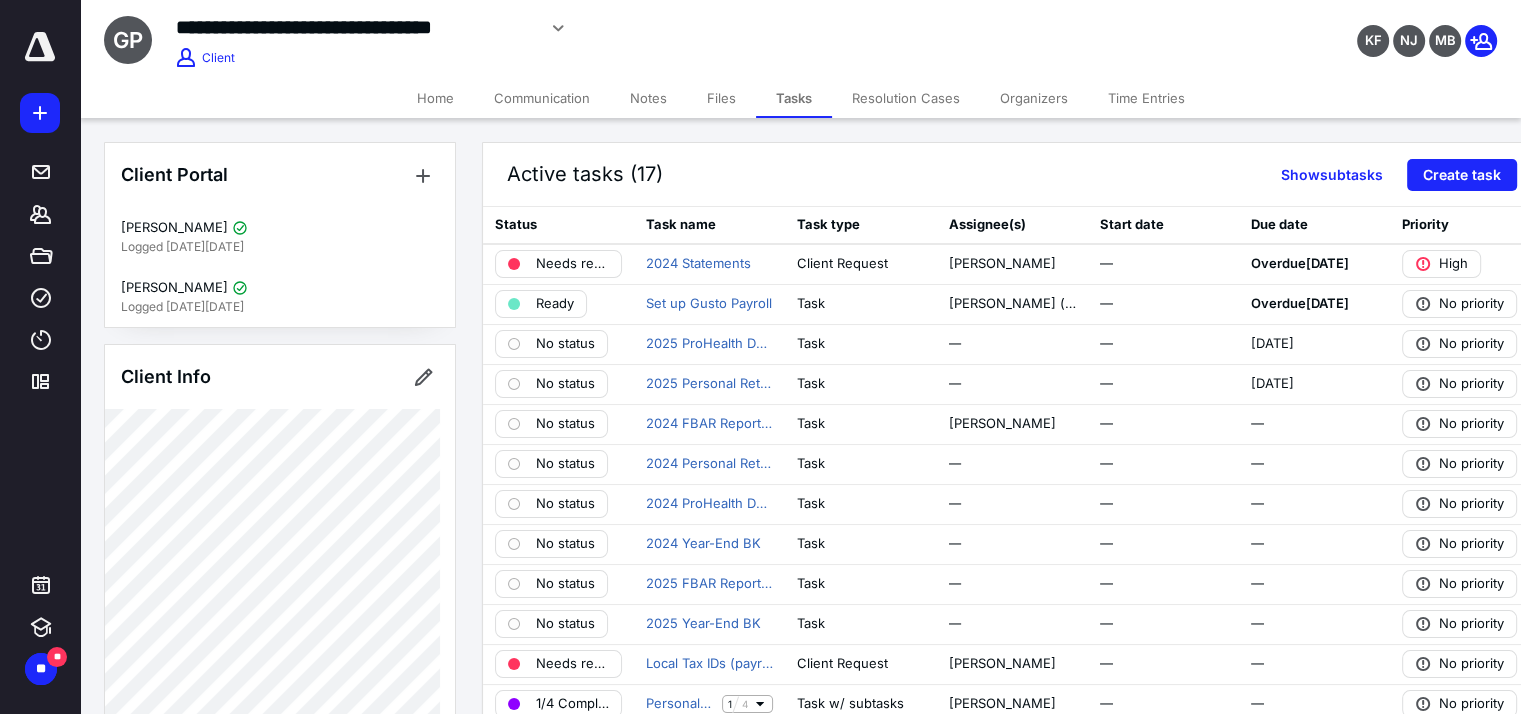 click on "Files" at bounding box center [721, 98] 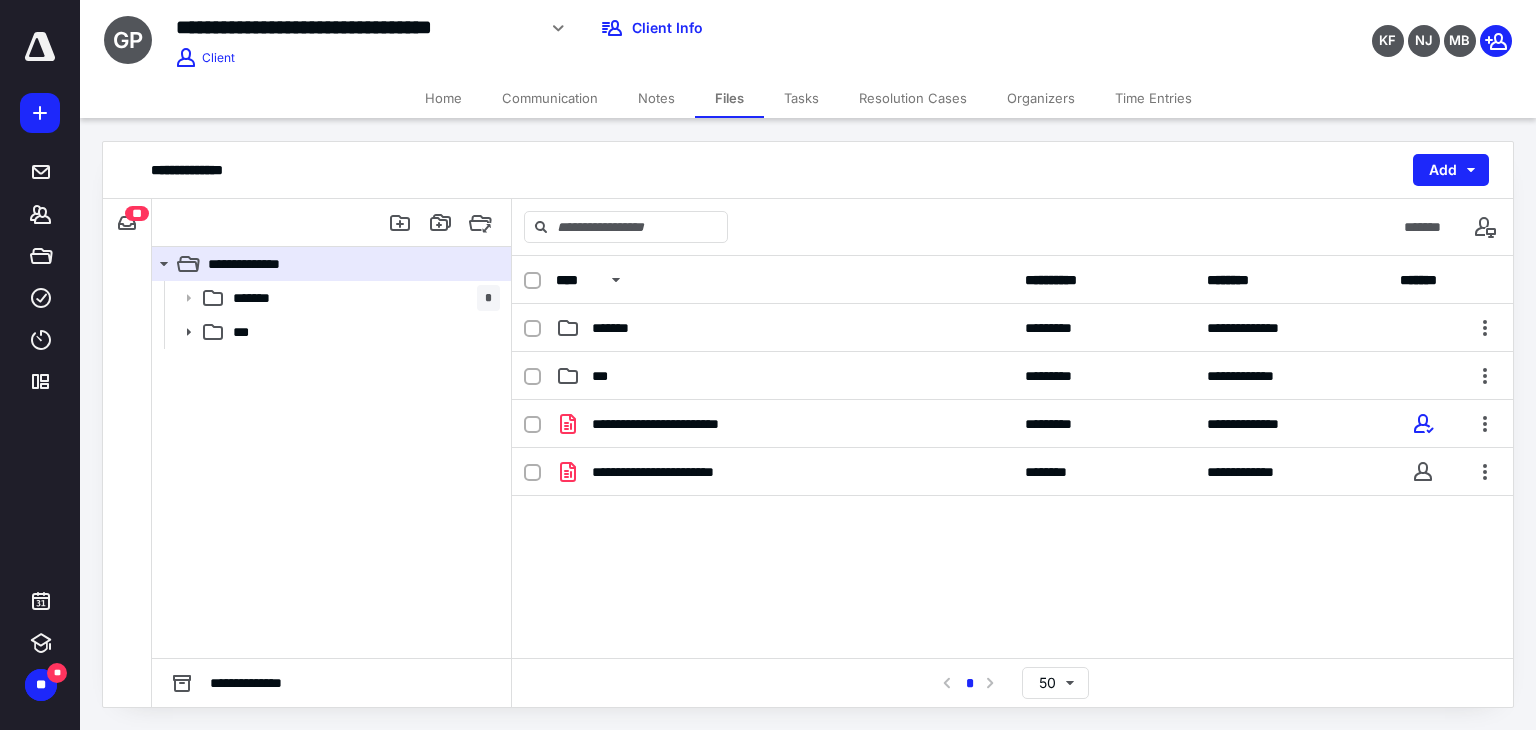 click on "Notes" at bounding box center (656, 98) 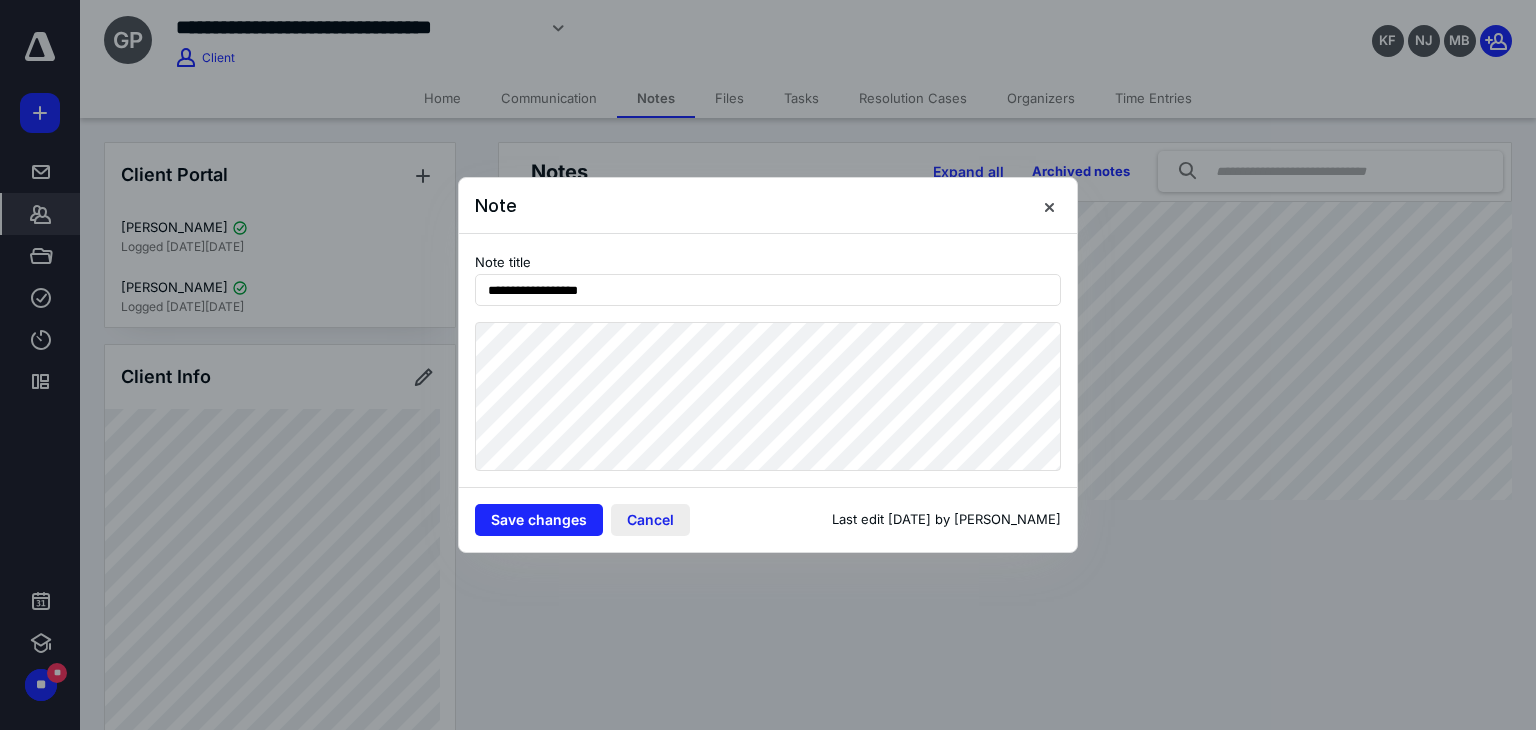 click on "Cancel" at bounding box center (650, 520) 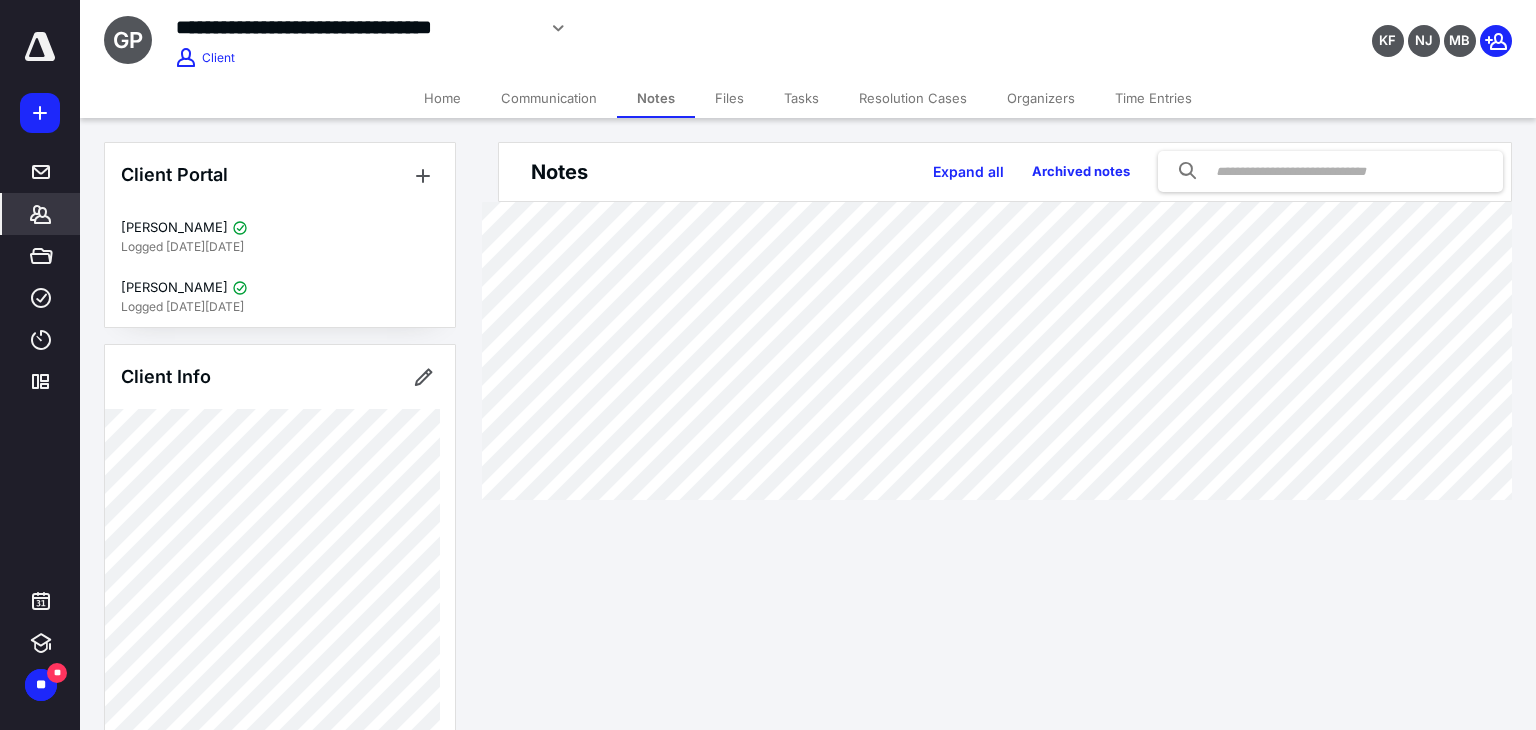 click on "Files" at bounding box center [729, 98] 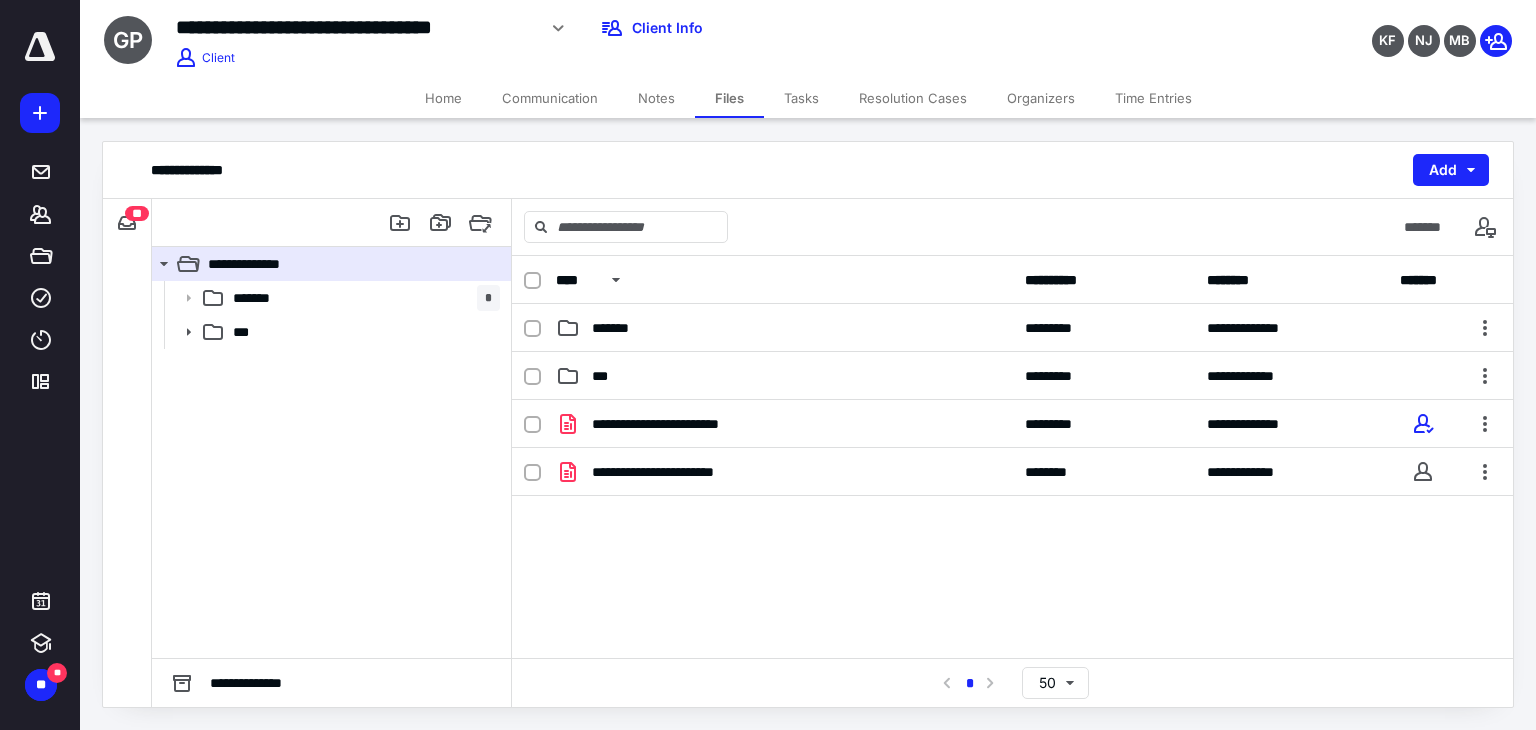 click on "Tasks" at bounding box center [801, 98] 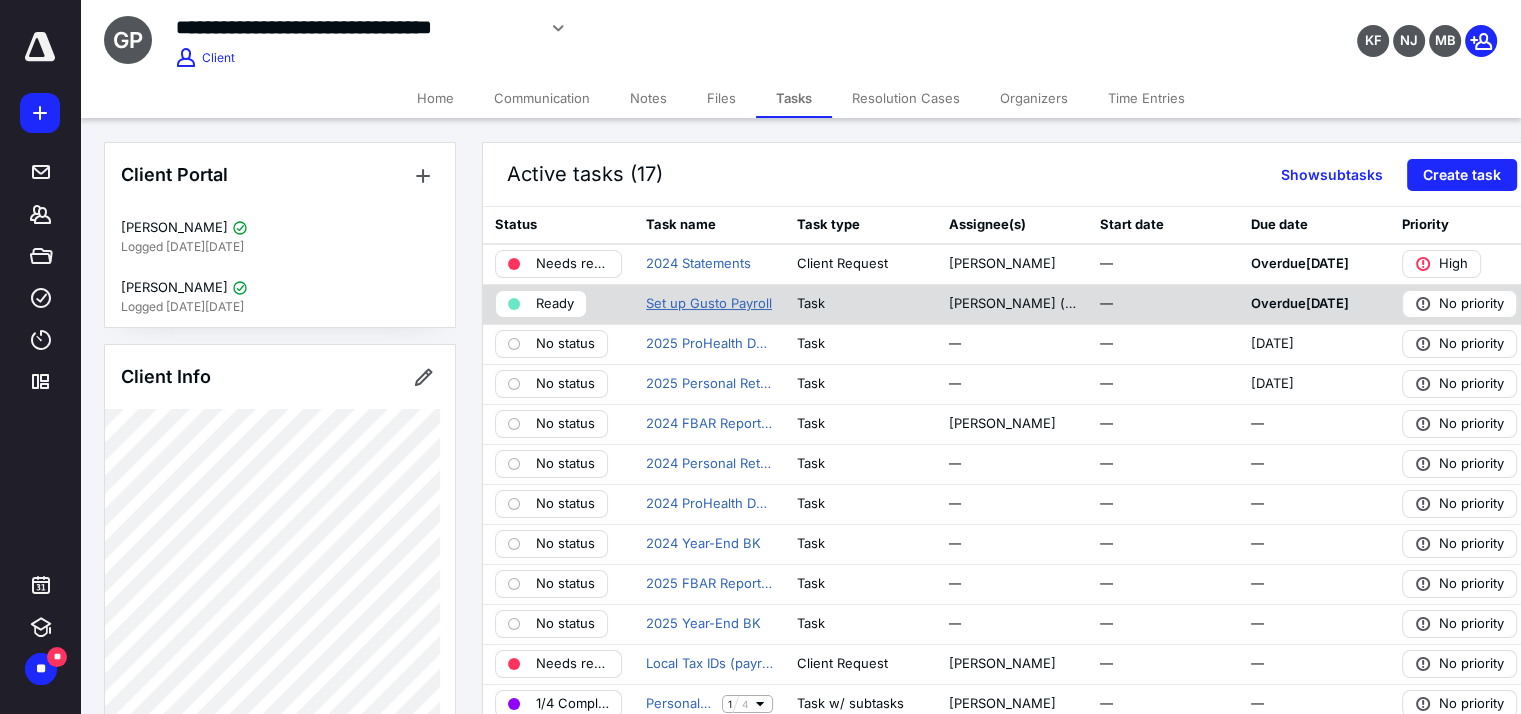 click on "Set up Gusto Payroll" at bounding box center (709, 304) 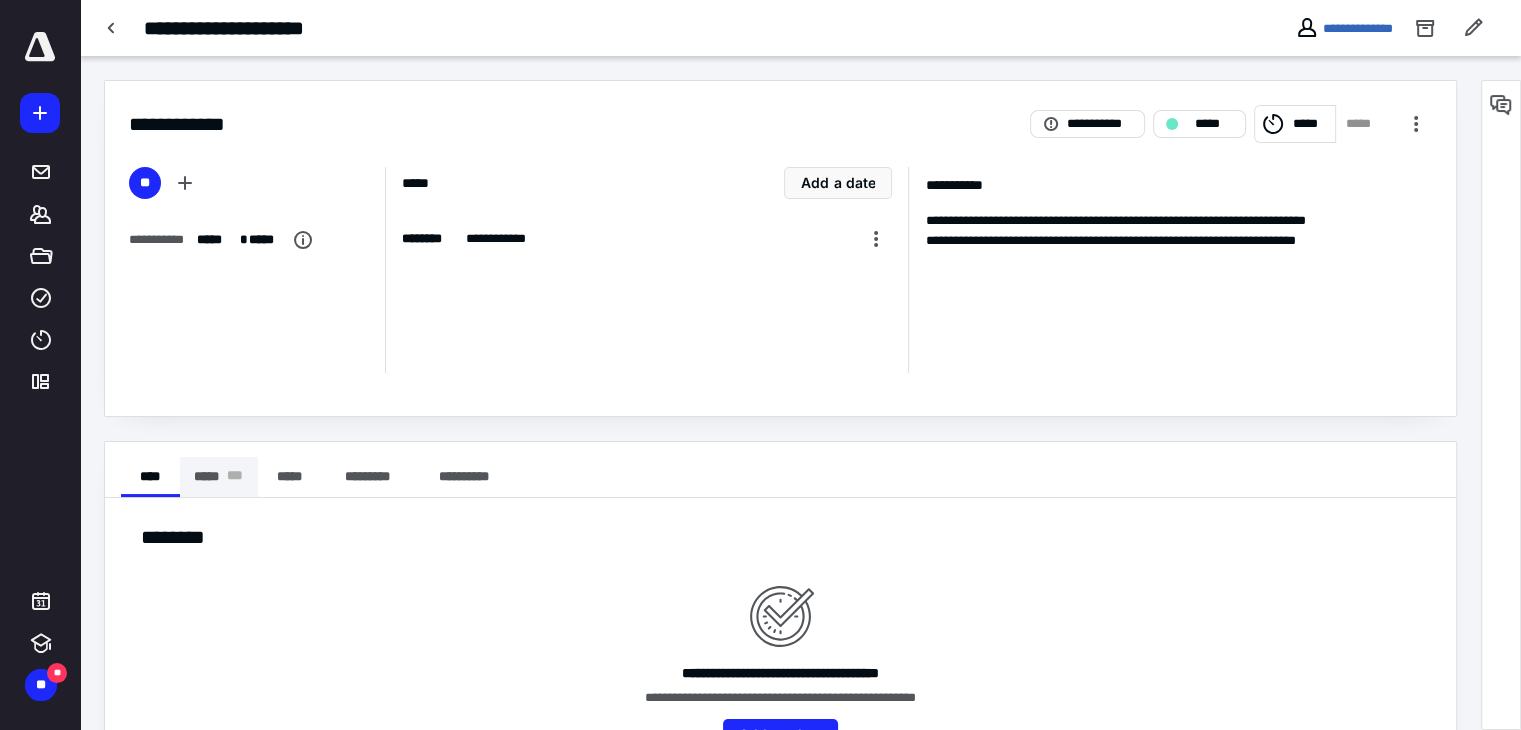 click on "* * *" at bounding box center [235, 477] 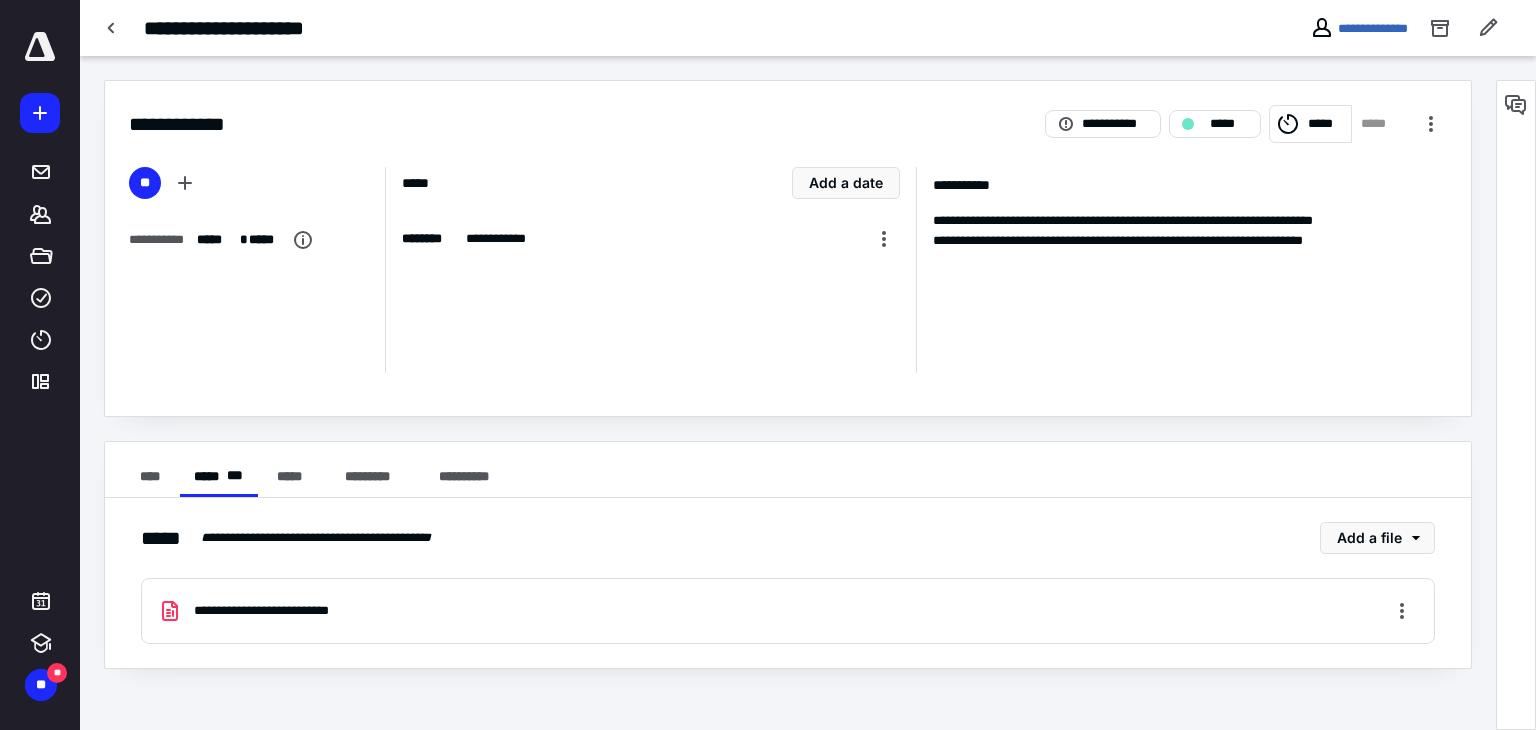 click on "**********" at bounding box center (298, 611) 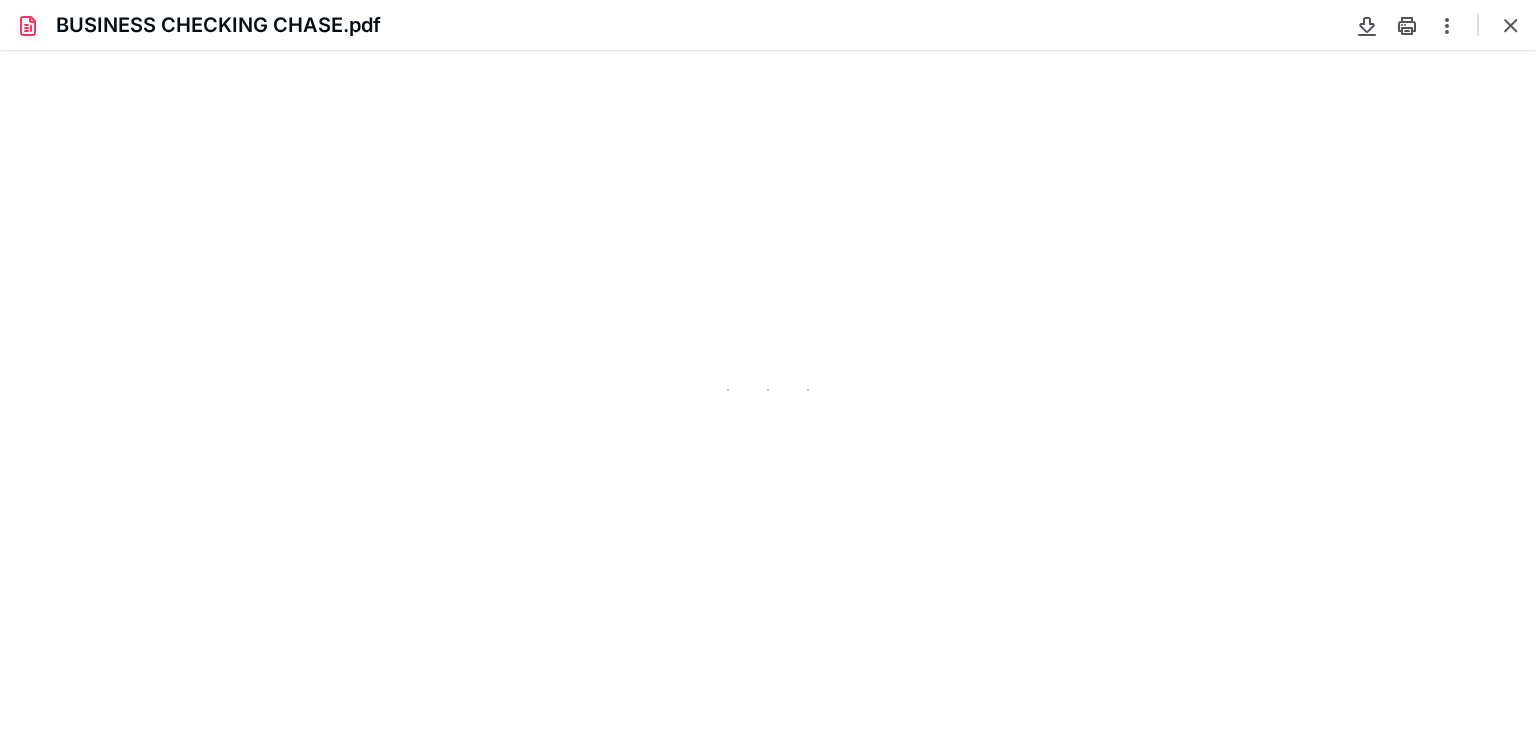 scroll, scrollTop: 0, scrollLeft: 0, axis: both 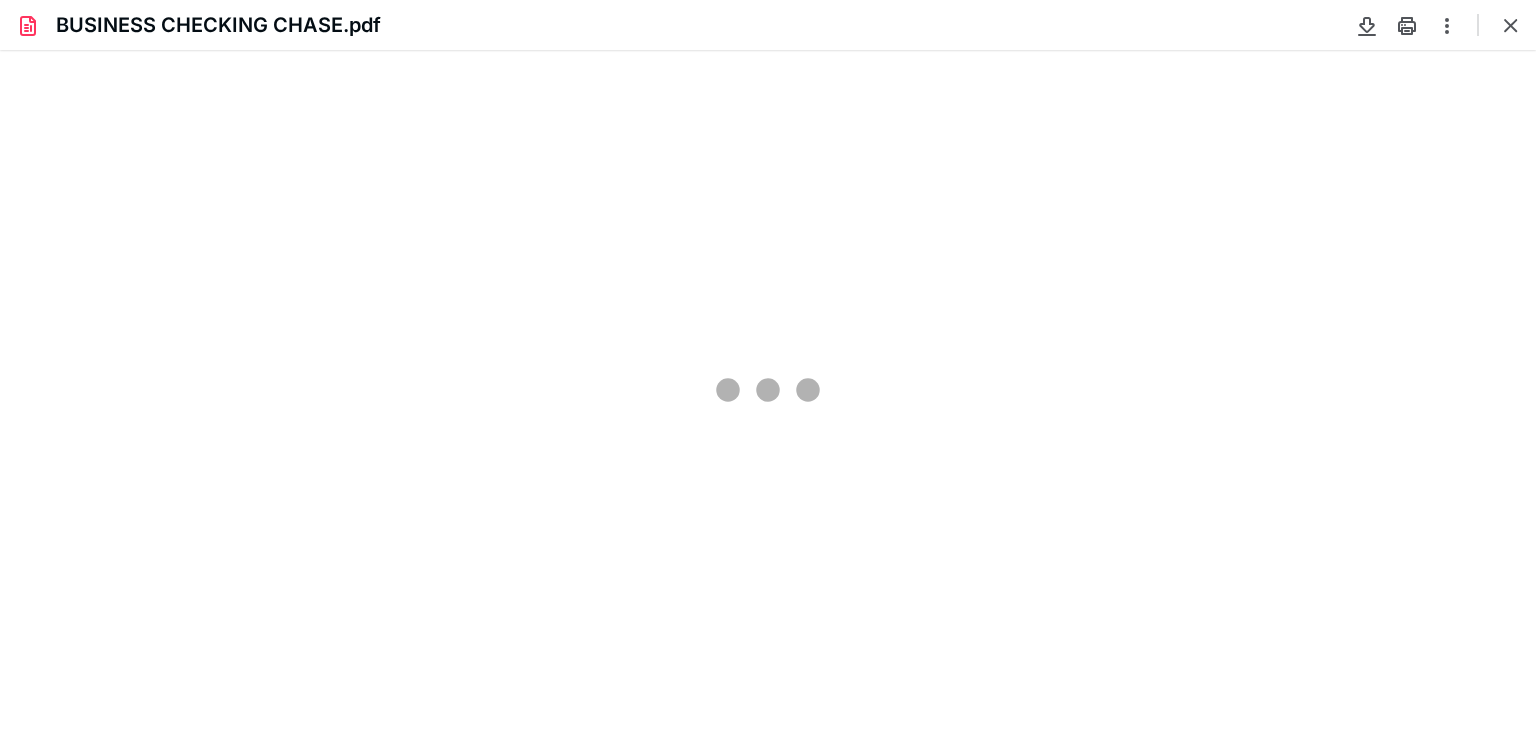 type on "247" 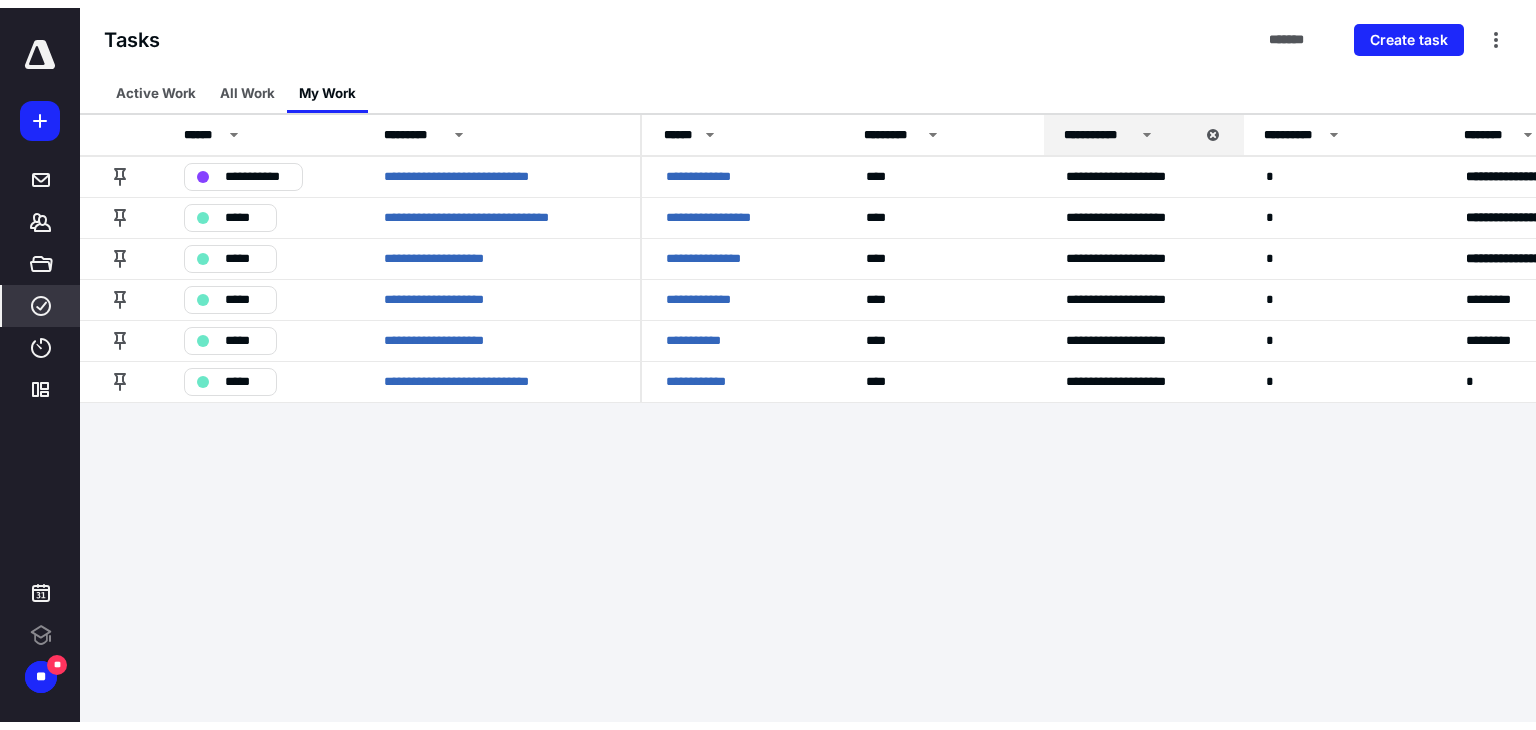 scroll, scrollTop: 0, scrollLeft: 0, axis: both 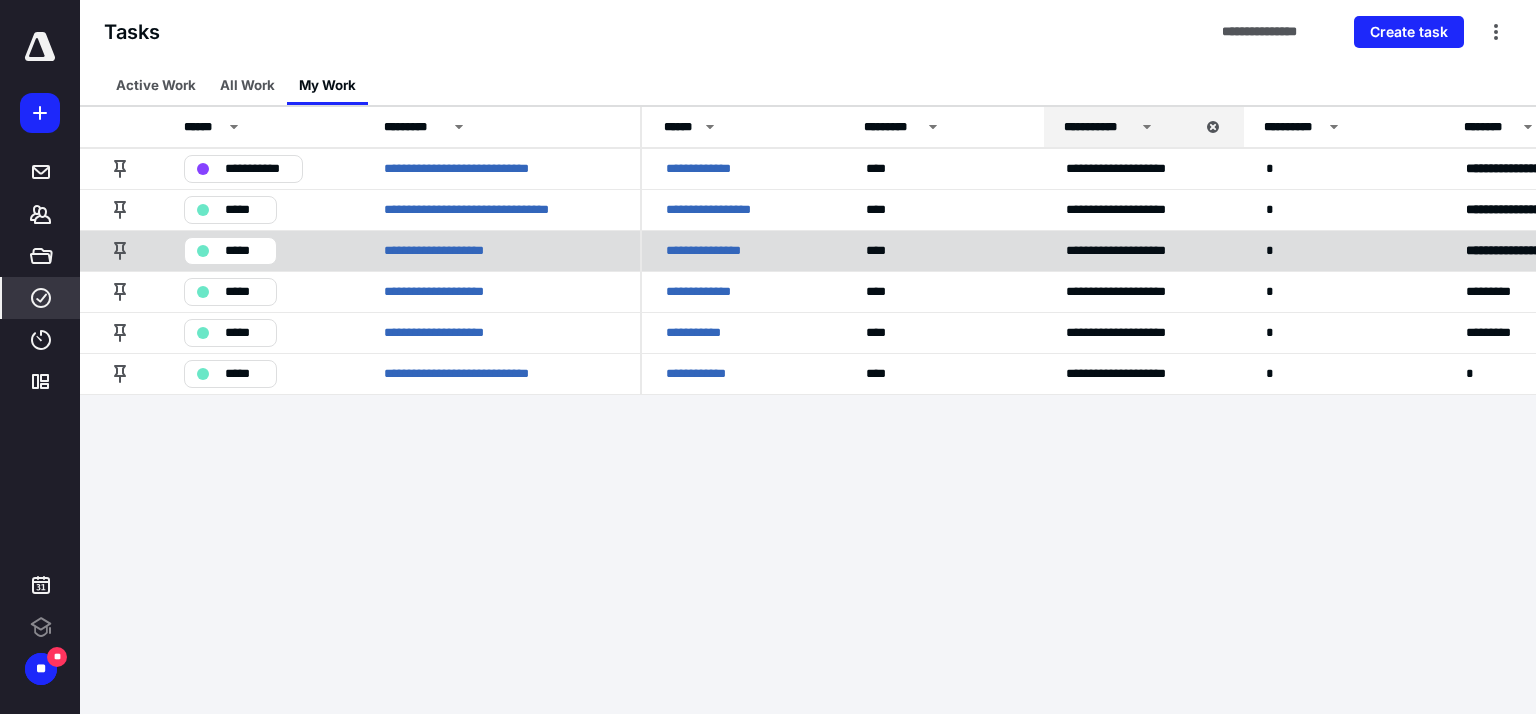 click on "**********" at bounding box center [719, 251] 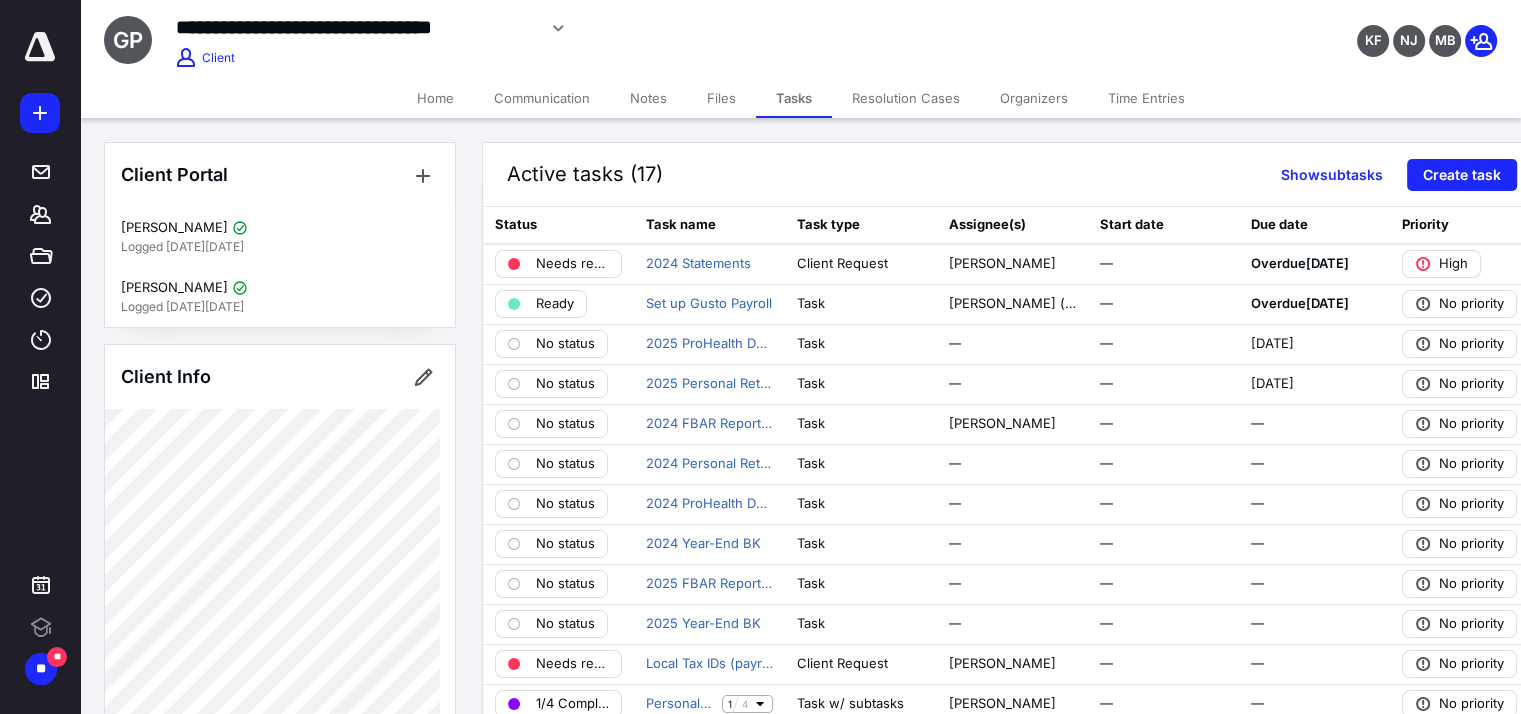 click on "Files" at bounding box center [721, 98] 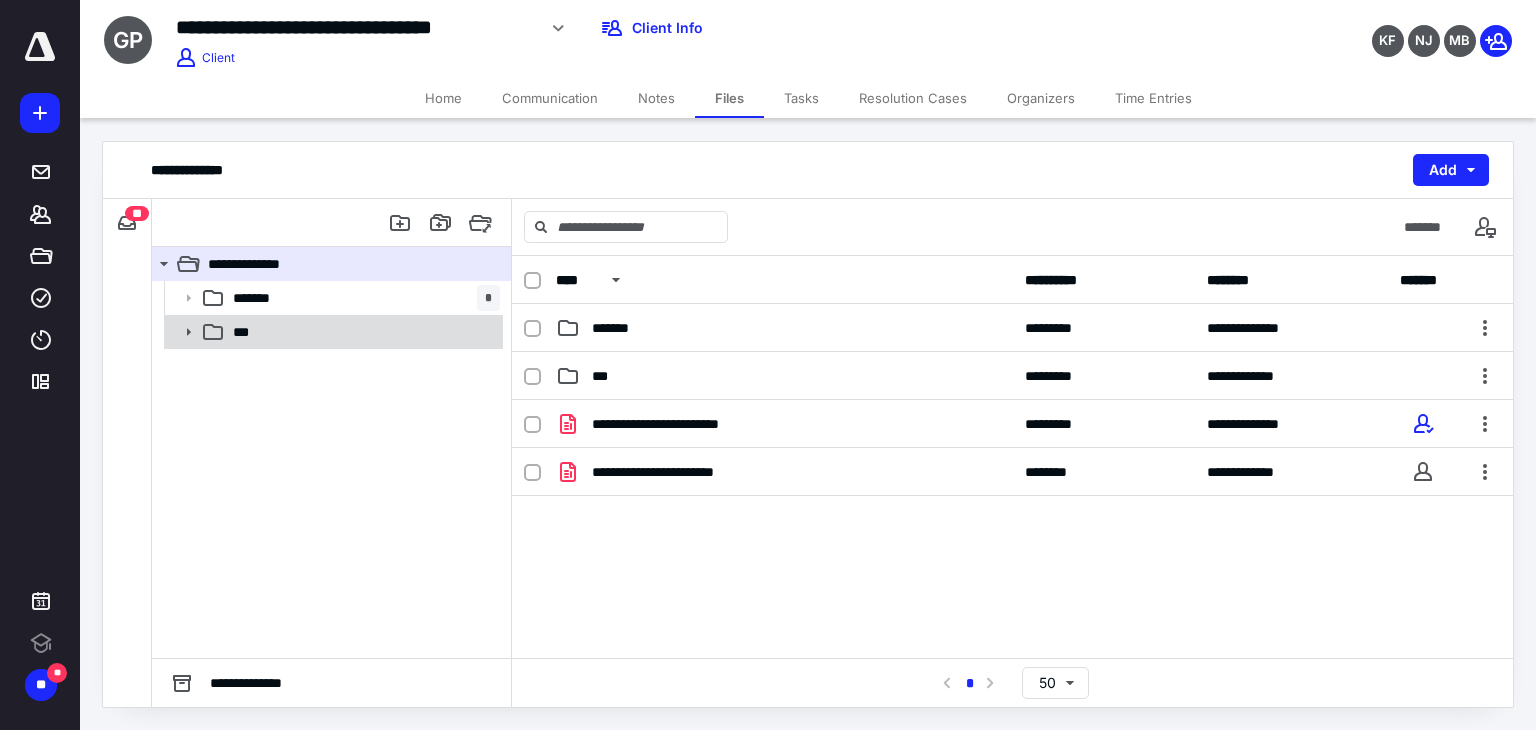 click on "***" at bounding box center (362, 332) 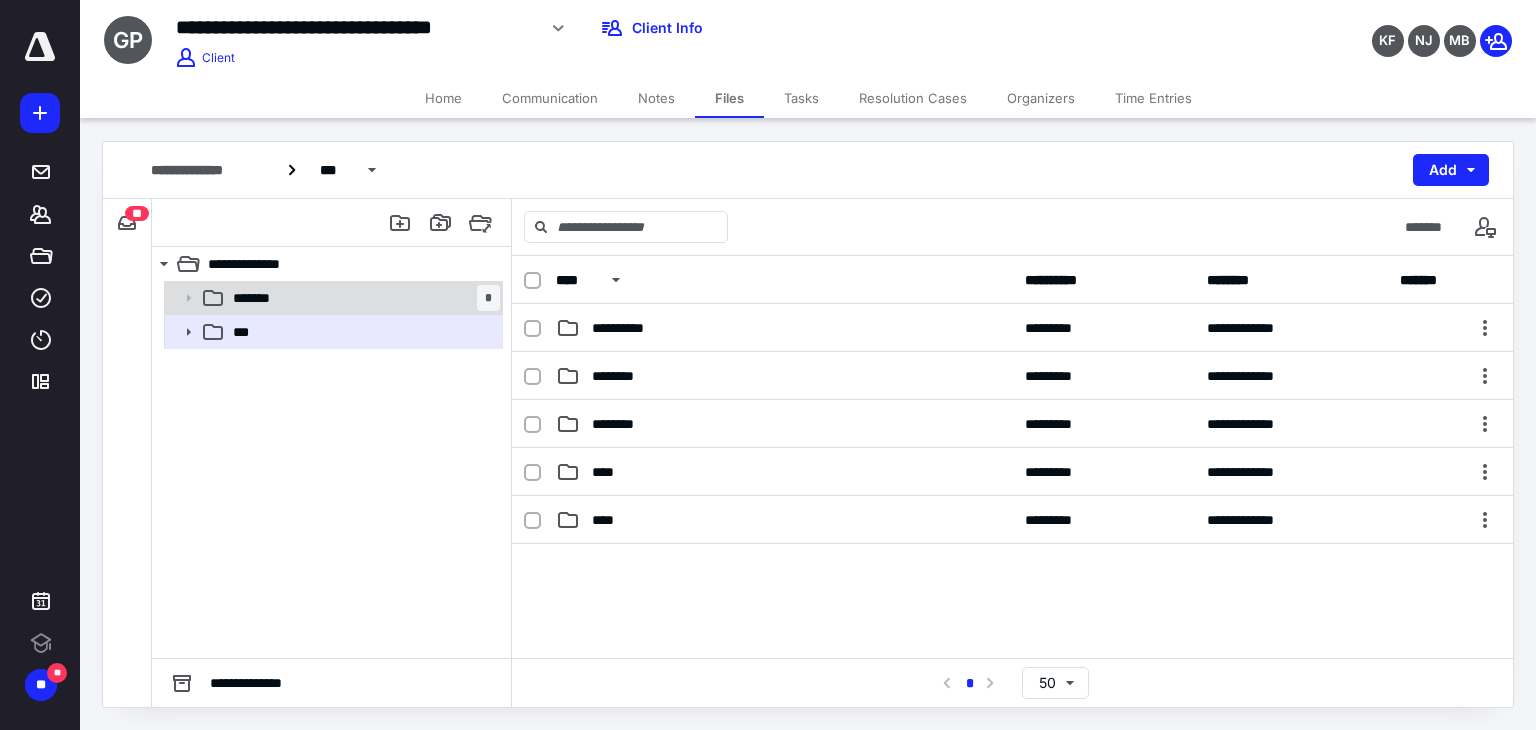 click on "******* *" at bounding box center (362, 298) 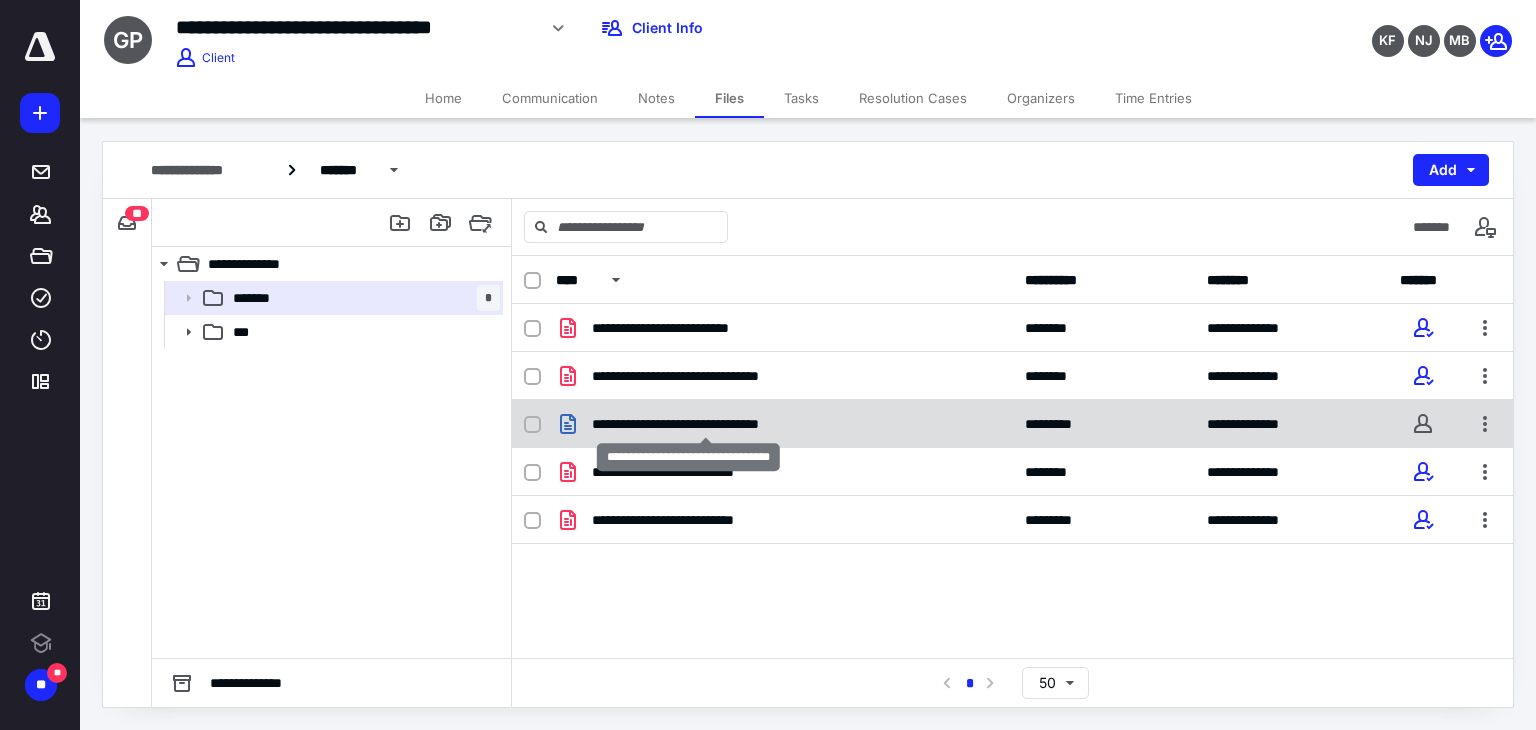 click on "**********" at bounding box center [706, 424] 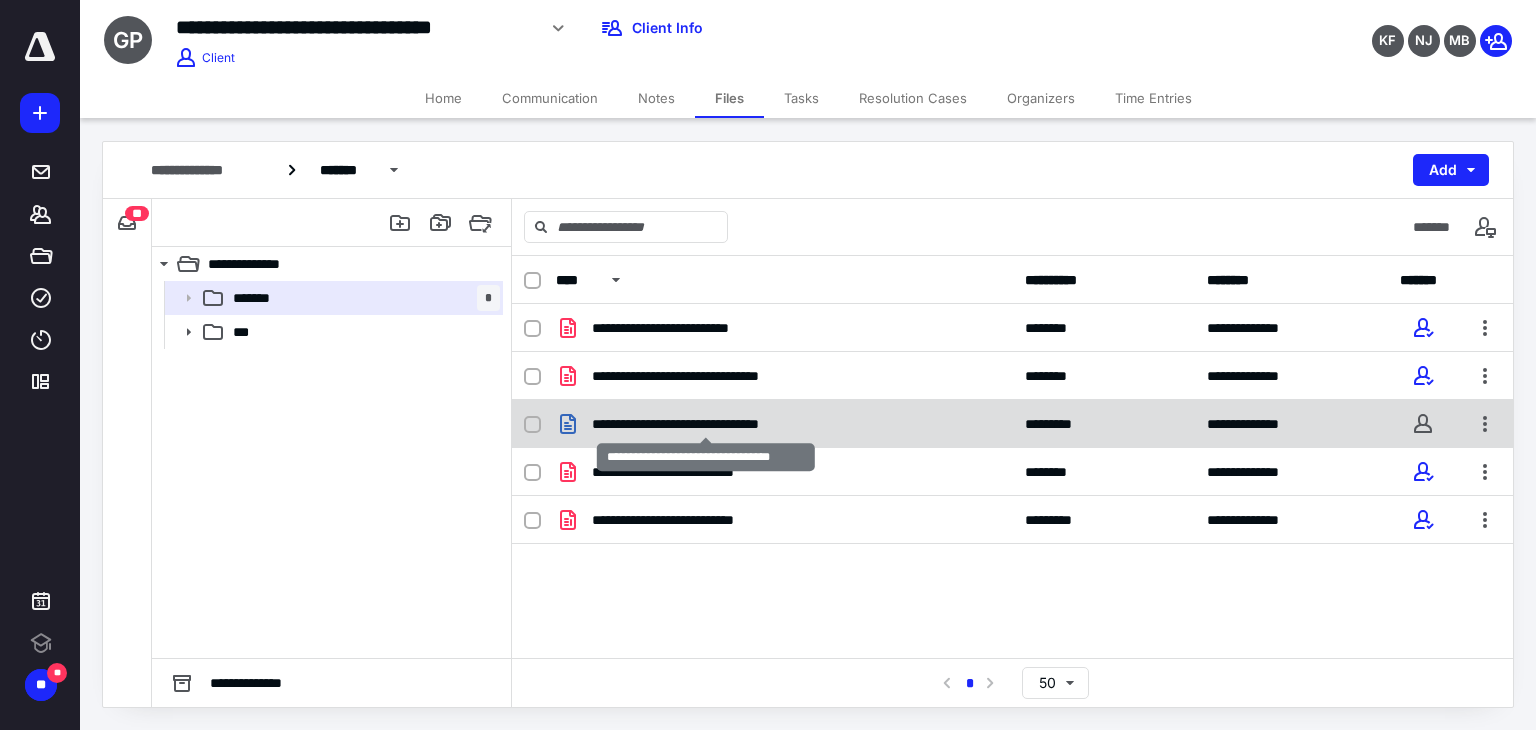 click on "**********" at bounding box center (706, 424) 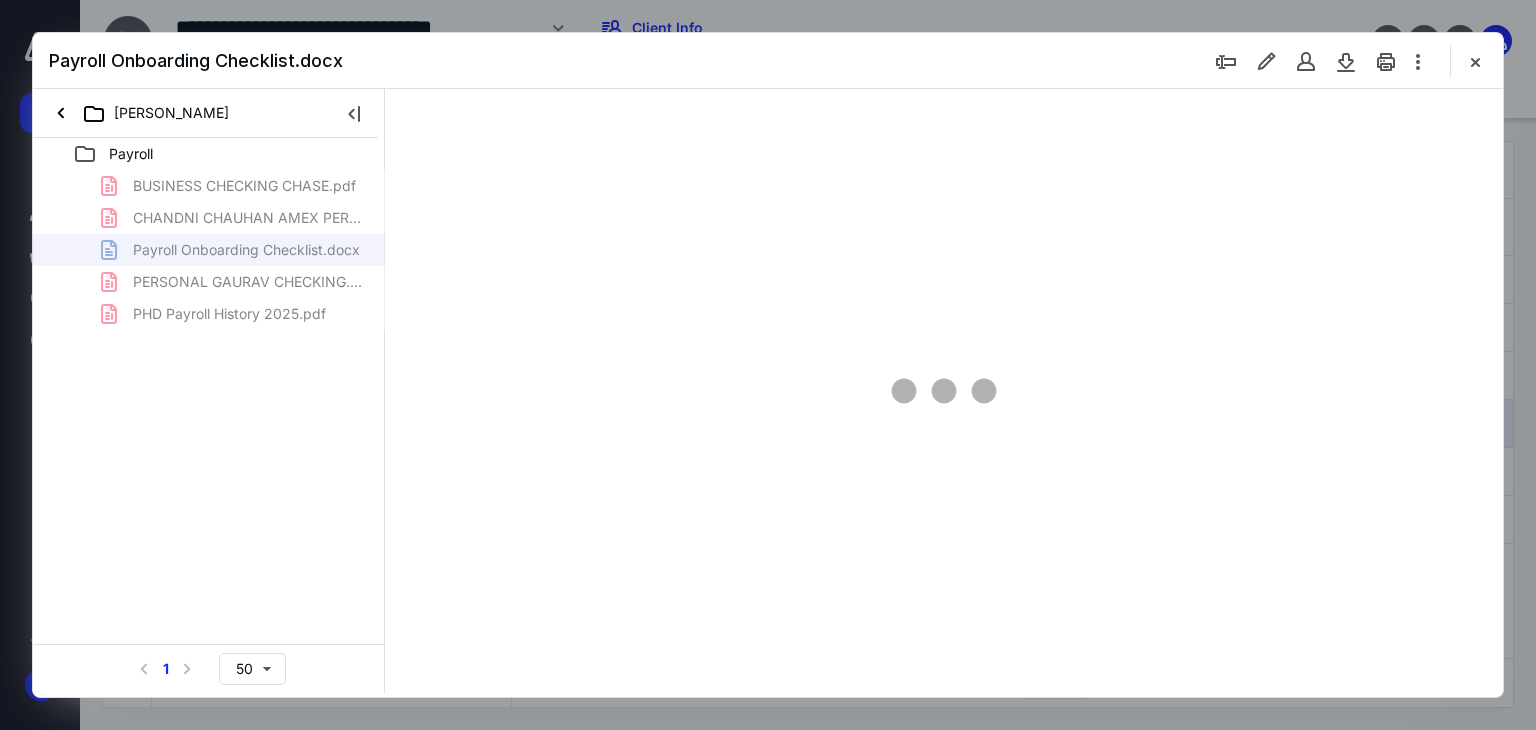 scroll, scrollTop: 0, scrollLeft: 0, axis: both 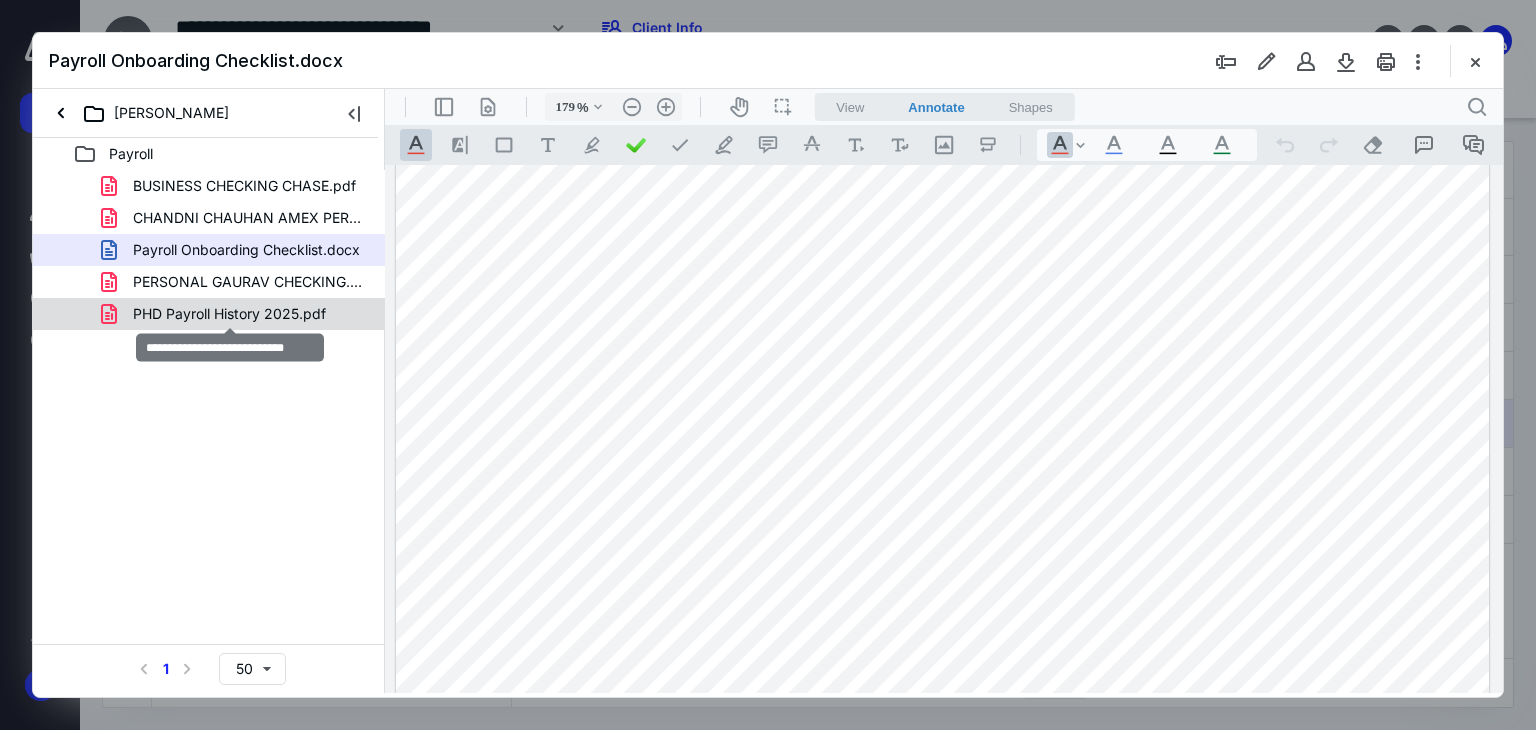 click on "PHD Payroll History 2025.pdf" at bounding box center [229, 314] 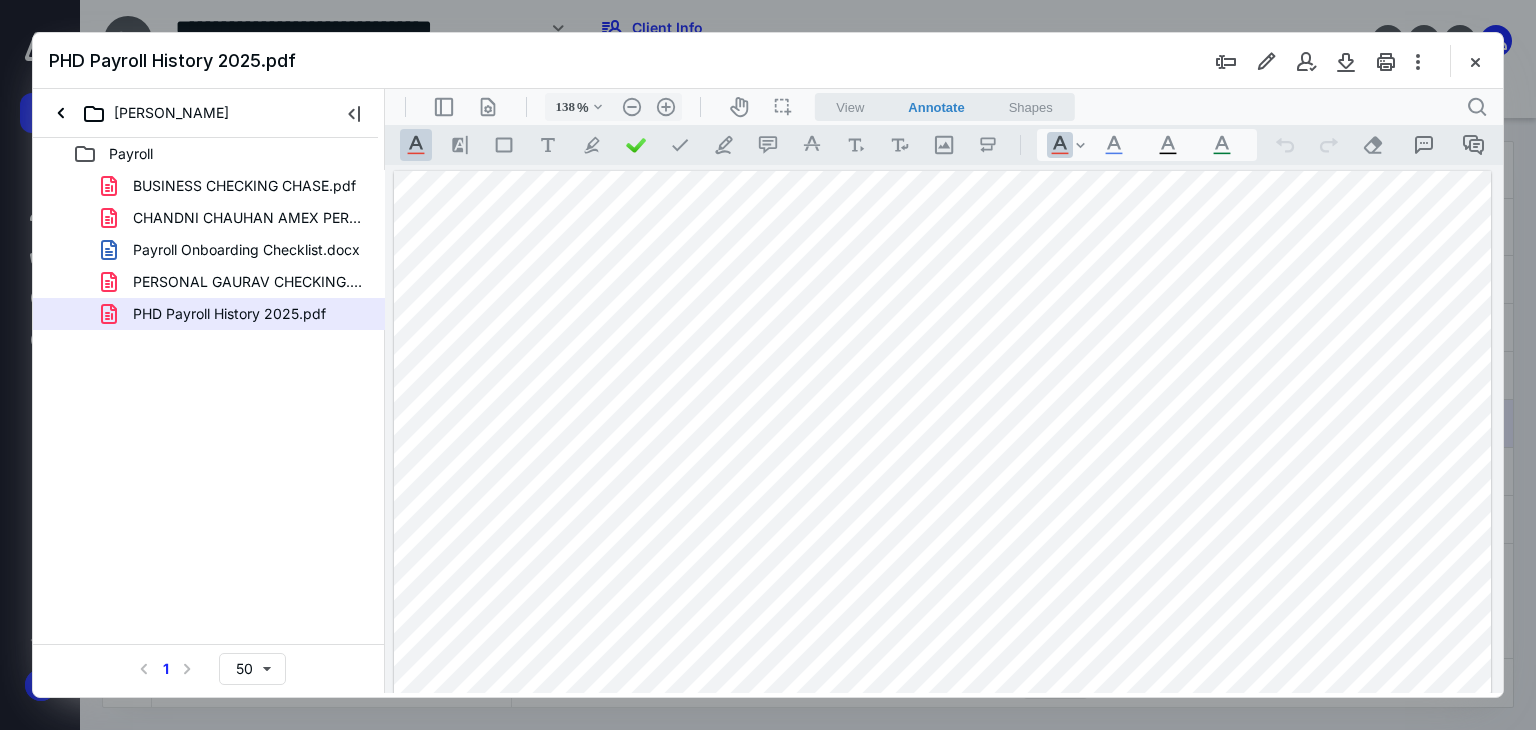 scroll, scrollTop: 333, scrollLeft: 0, axis: vertical 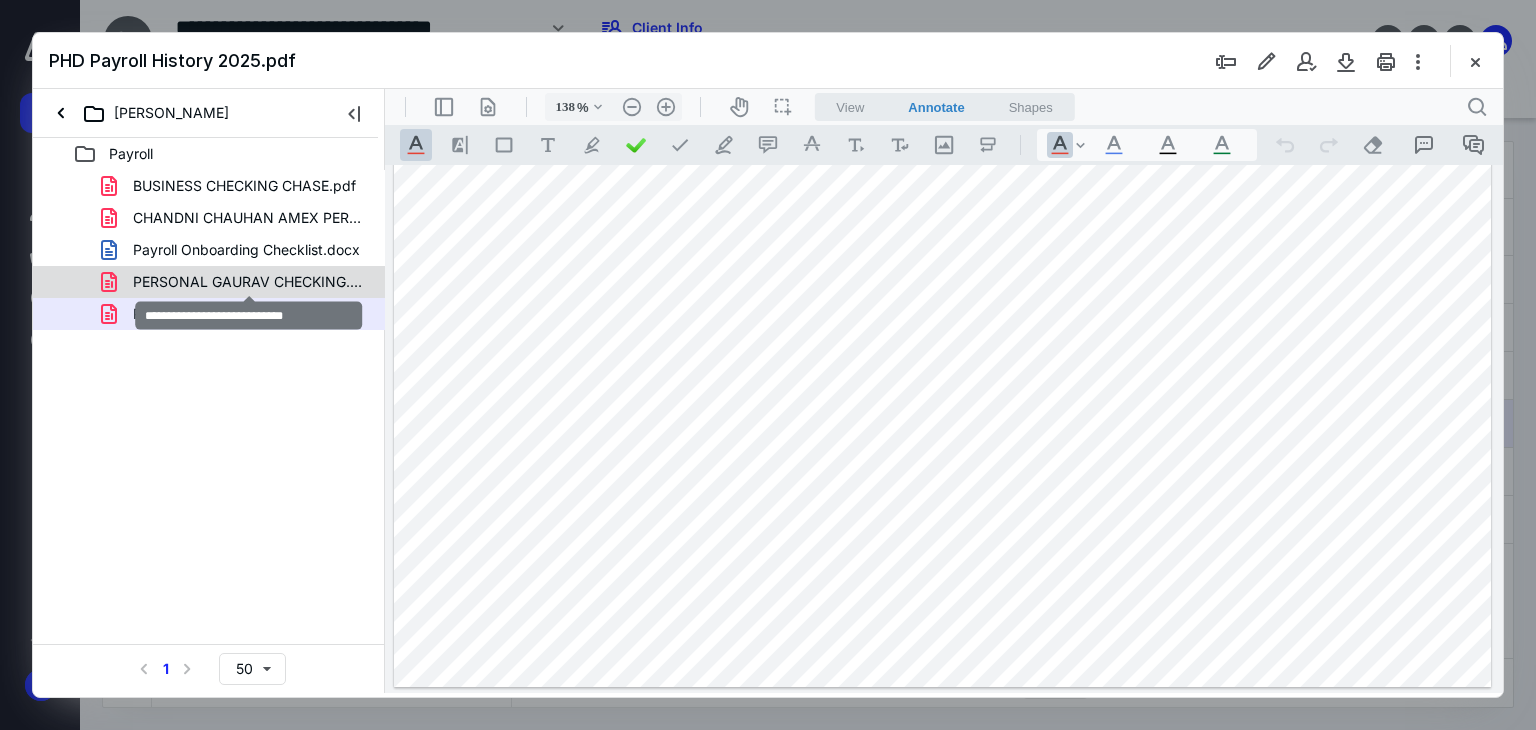 click on "PERSONAL GAURAV CHECKING.pdf" at bounding box center (249, 282) 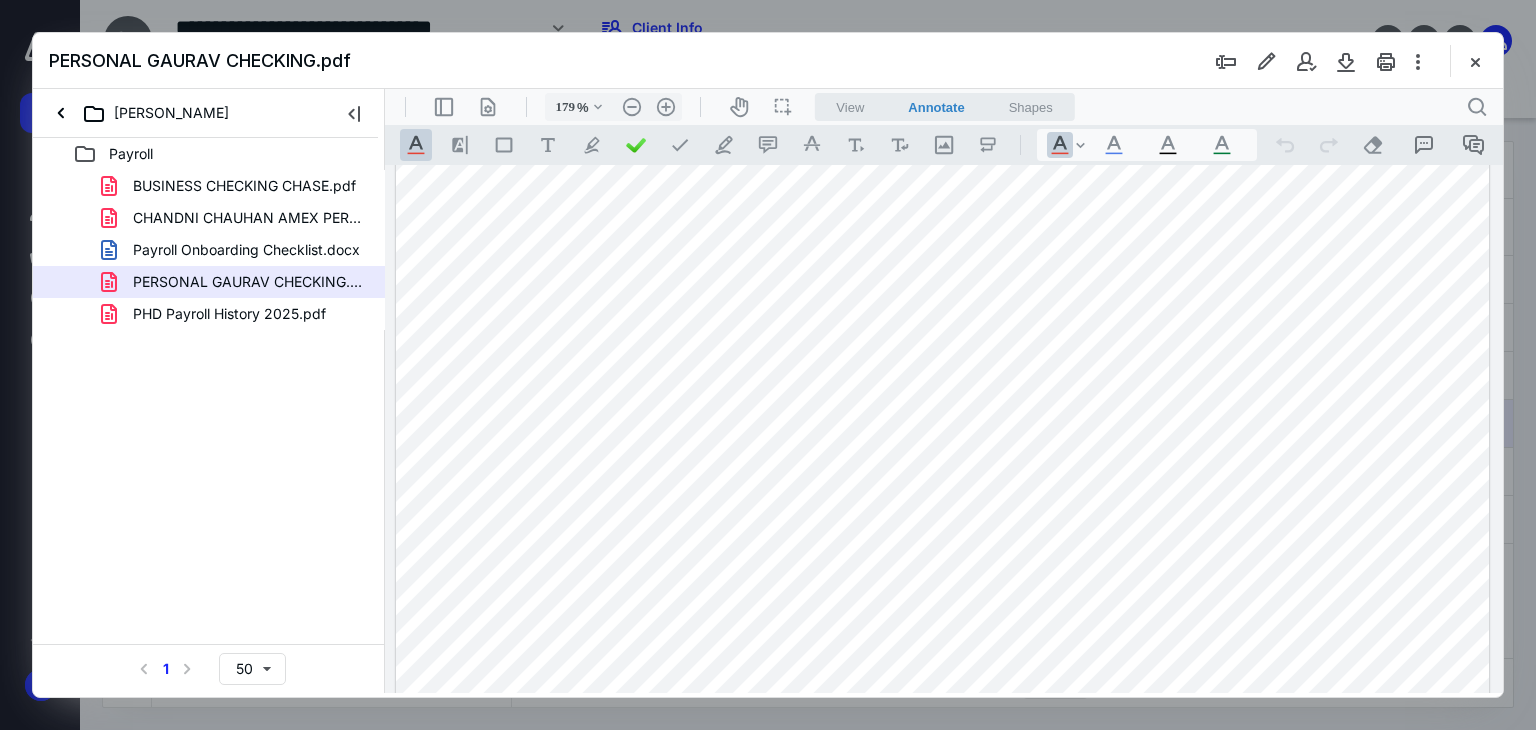 scroll, scrollTop: 180, scrollLeft: 0, axis: vertical 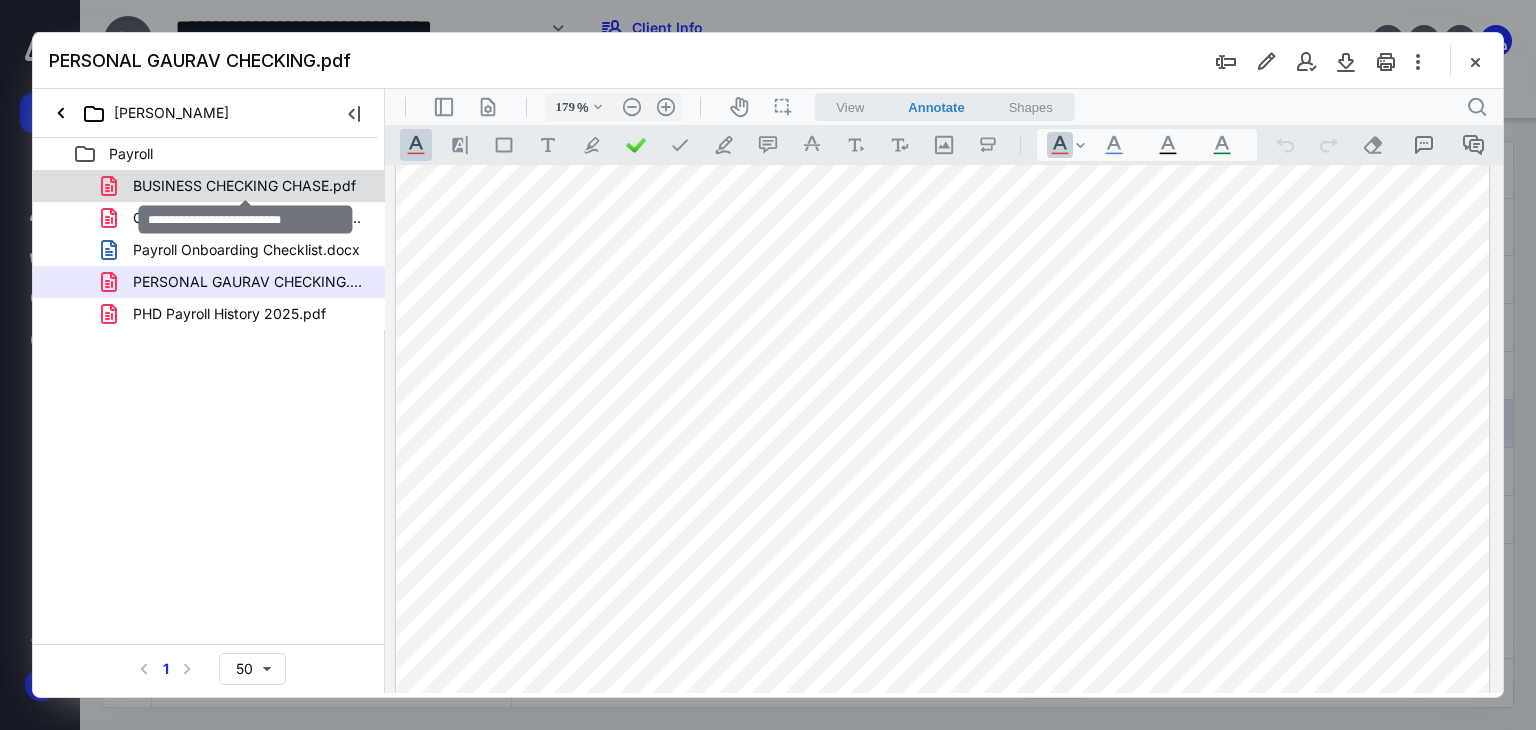 click on "BUSINESS CHECKING CHASE.pdf" at bounding box center (244, 186) 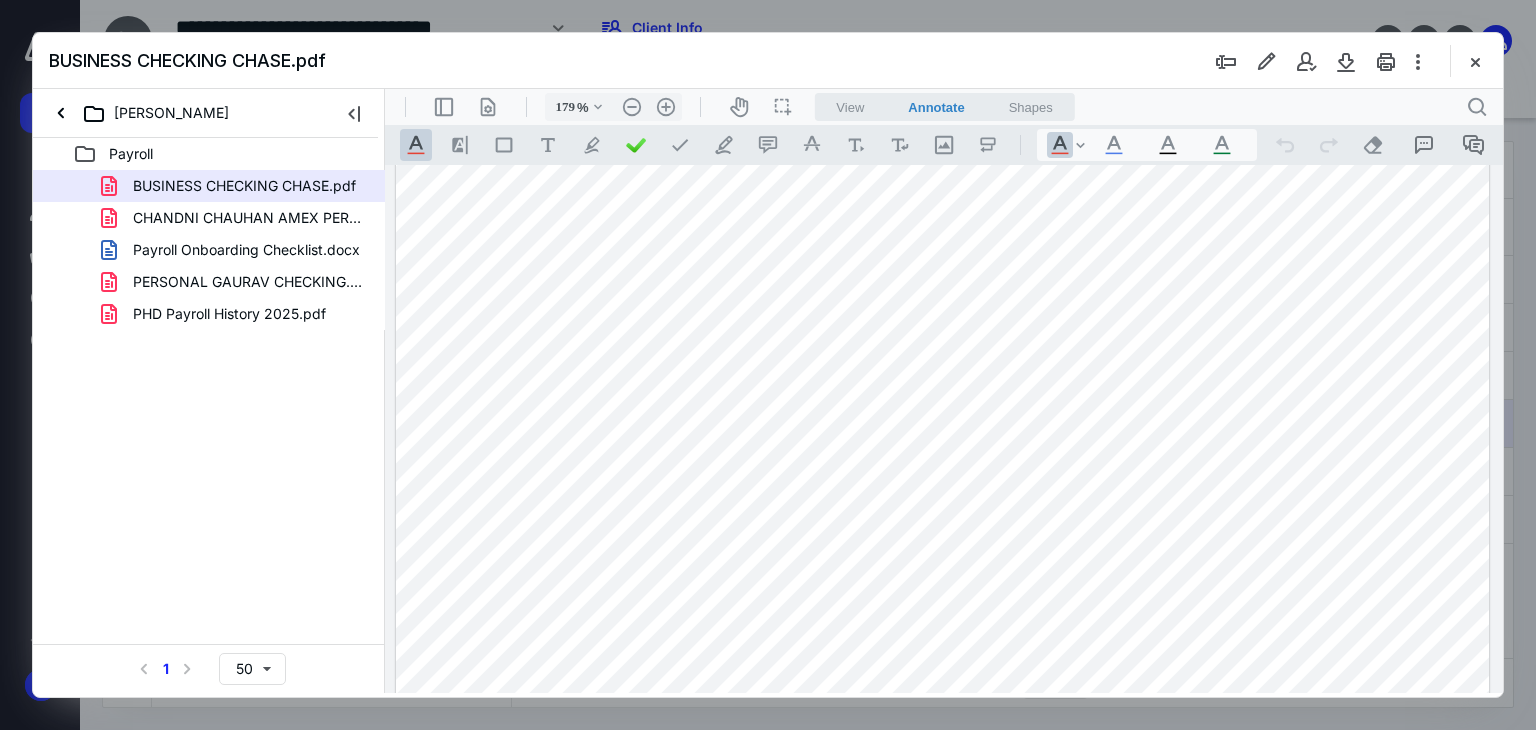 scroll, scrollTop: 900, scrollLeft: 0, axis: vertical 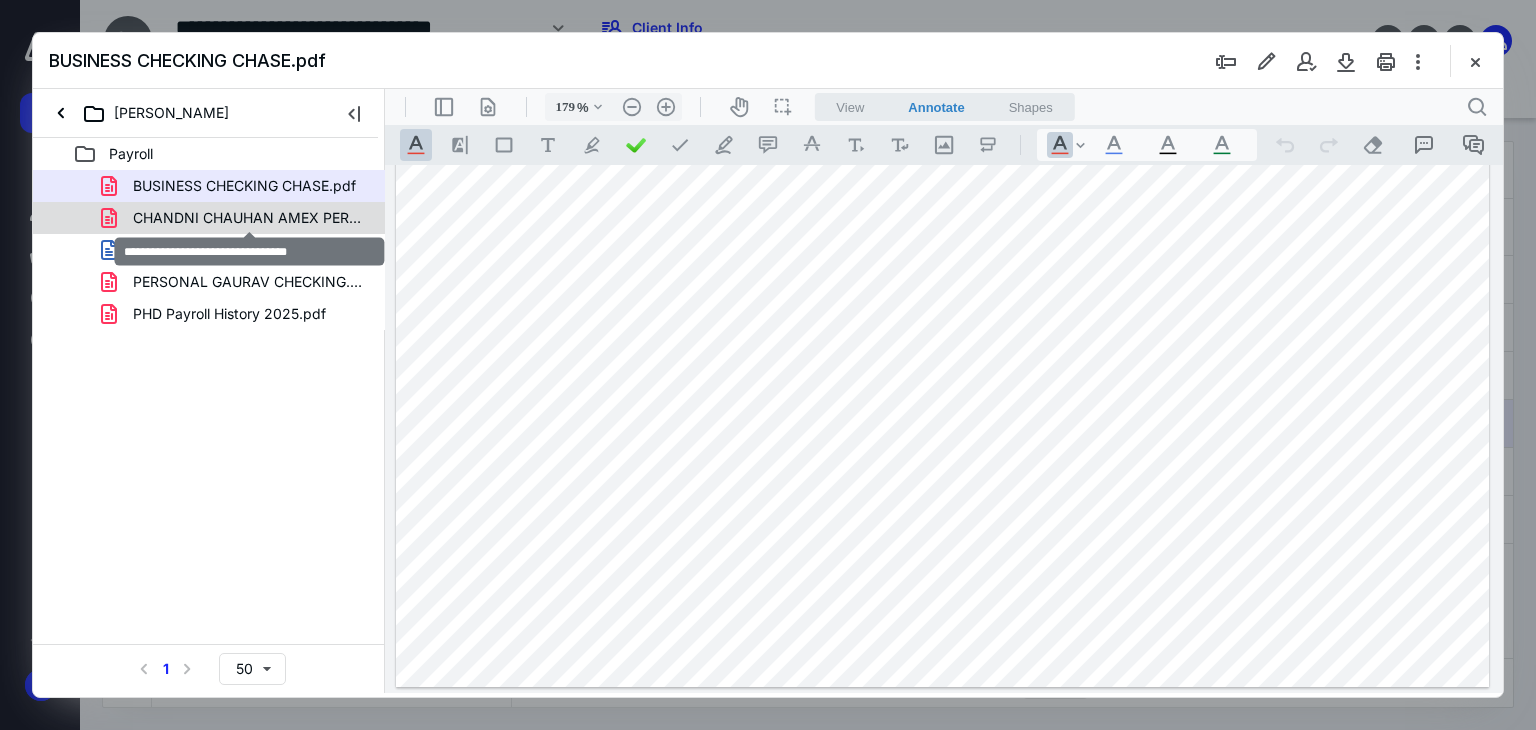 click on "CHANDNI CHAUHAN AMEX PERSONAL.pdf" at bounding box center (249, 218) 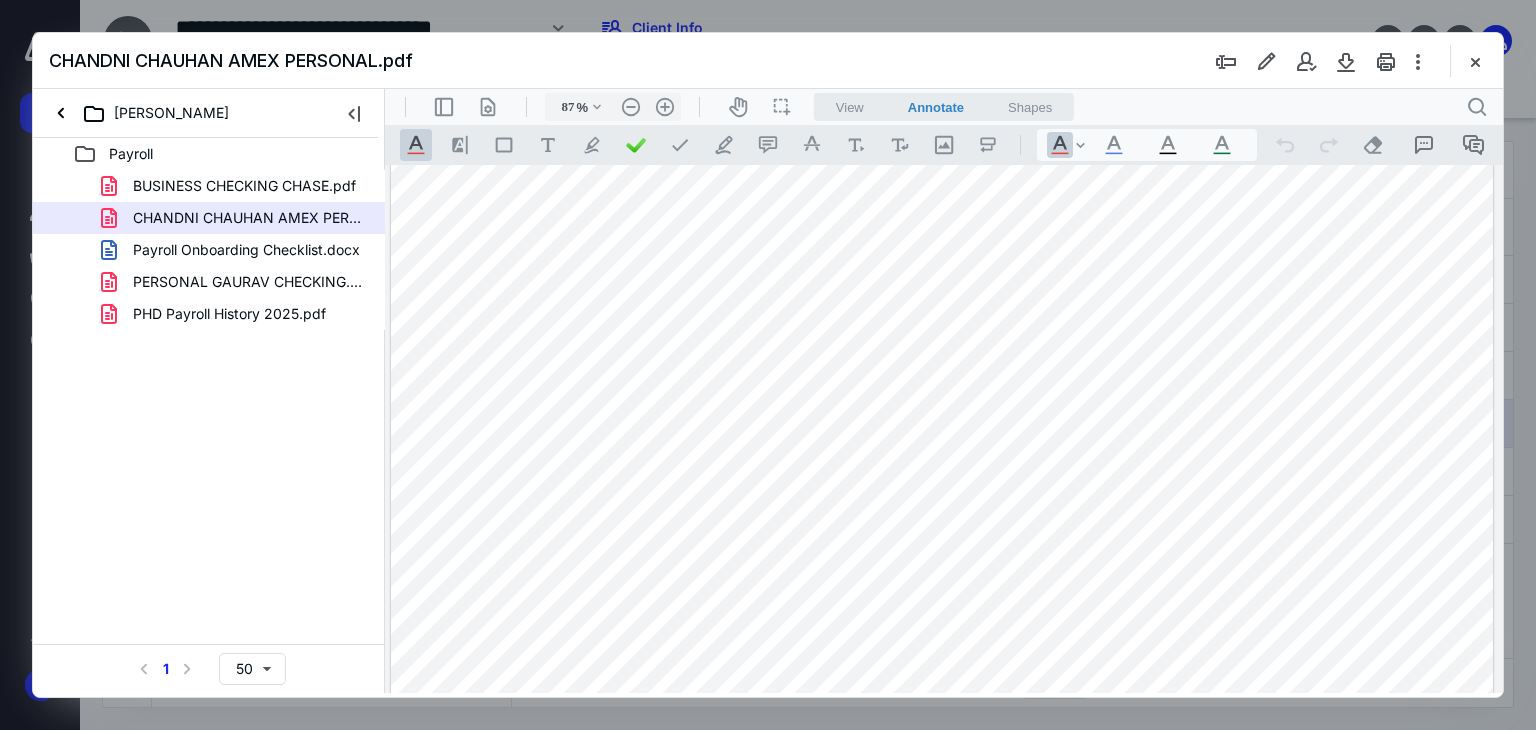 scroll, scrollTop: 812, scrollLeft: 0, axis: vertical 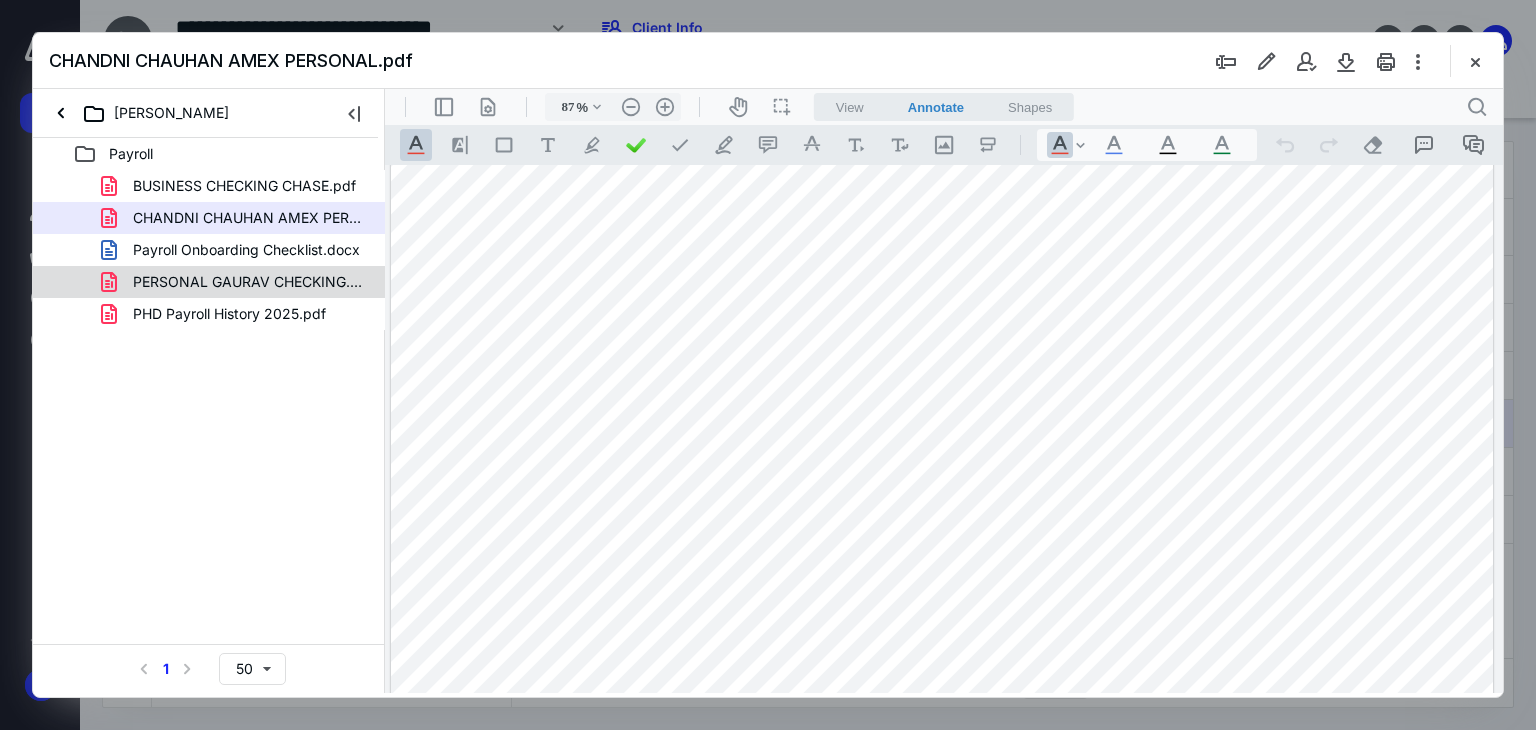click on "PERSONAL GAURAV CHECKING.pdf" at bounding box center (209, 282) 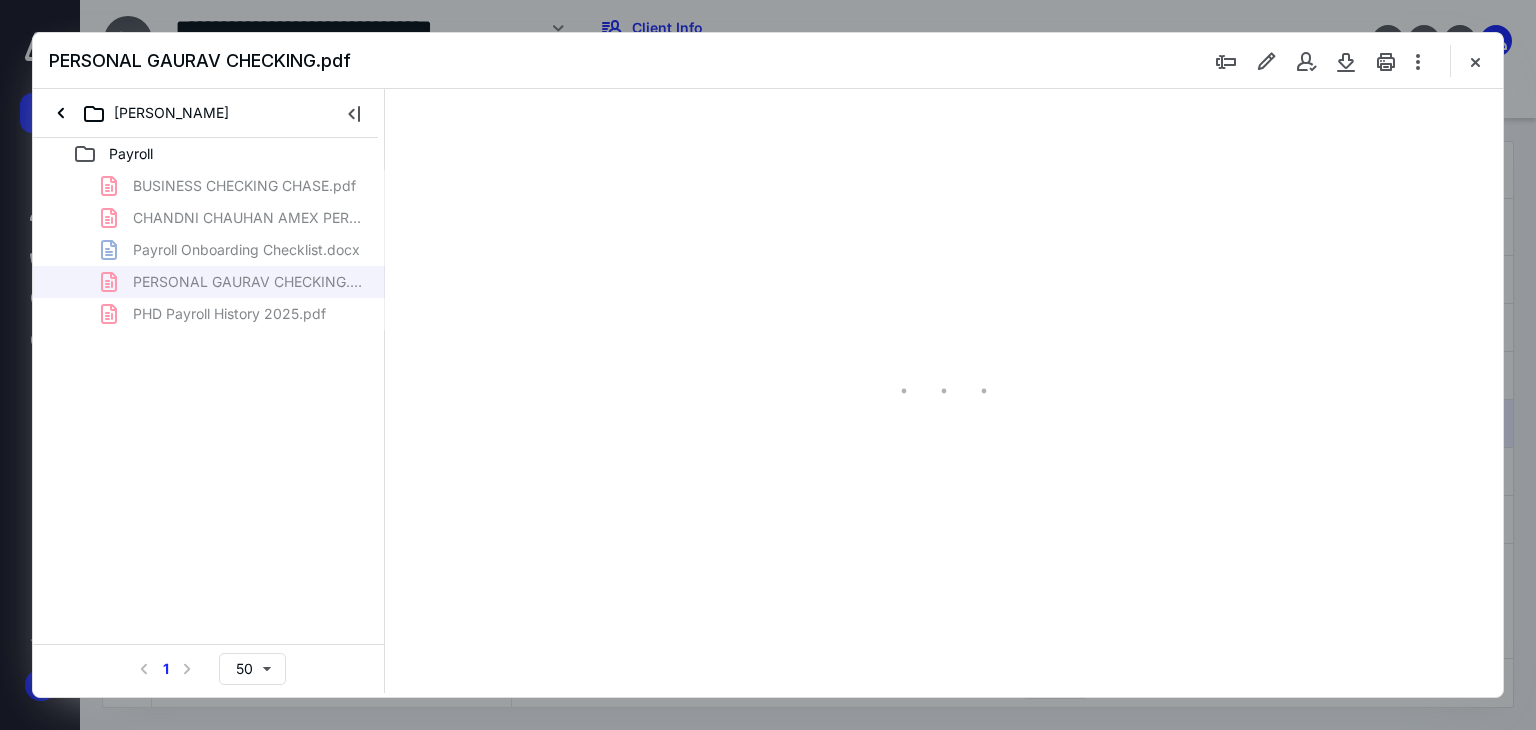 scroll, scrollTop: 0, scrollLeft: 0, axis: both 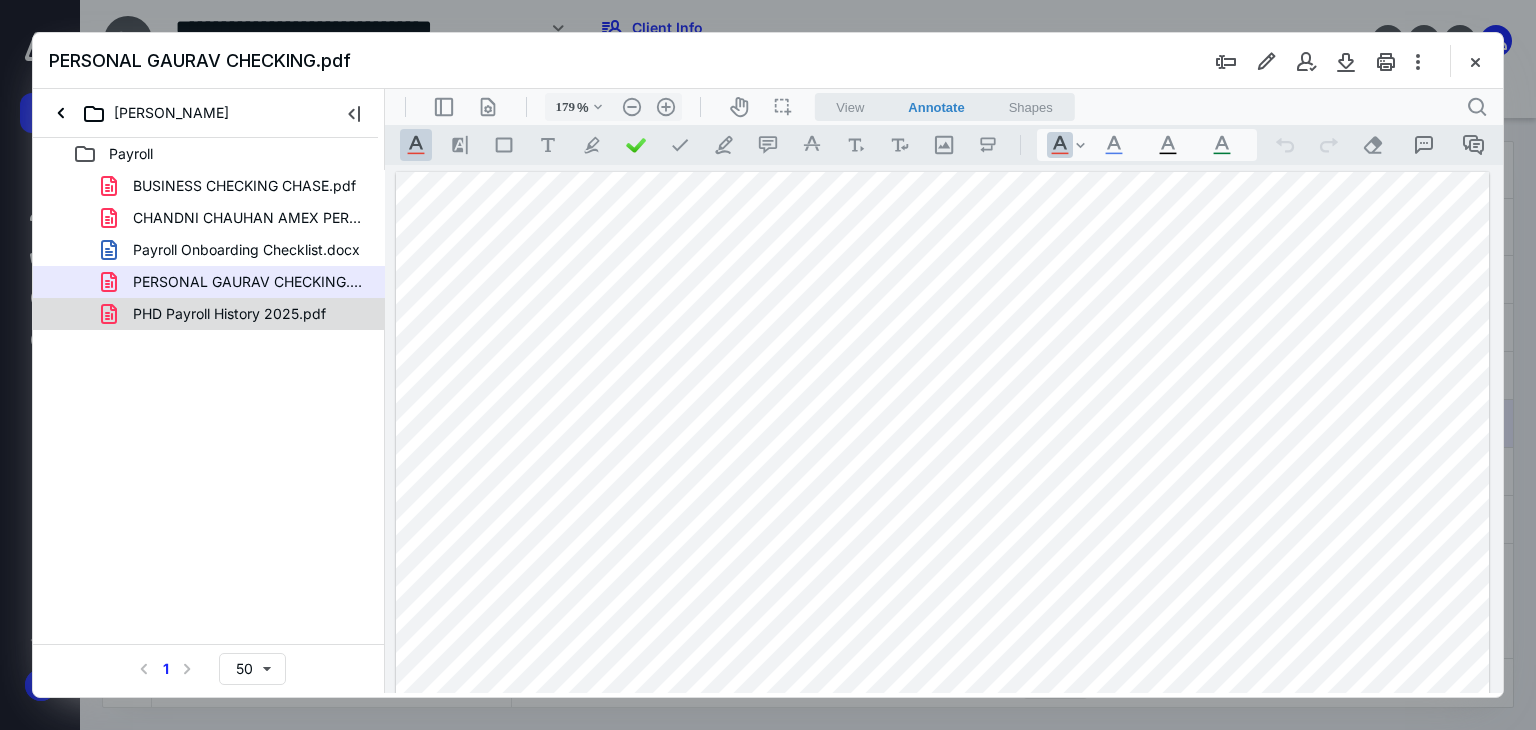 click on "PHD Payroll History 2025.pdf" at bounding box center [217, 314] 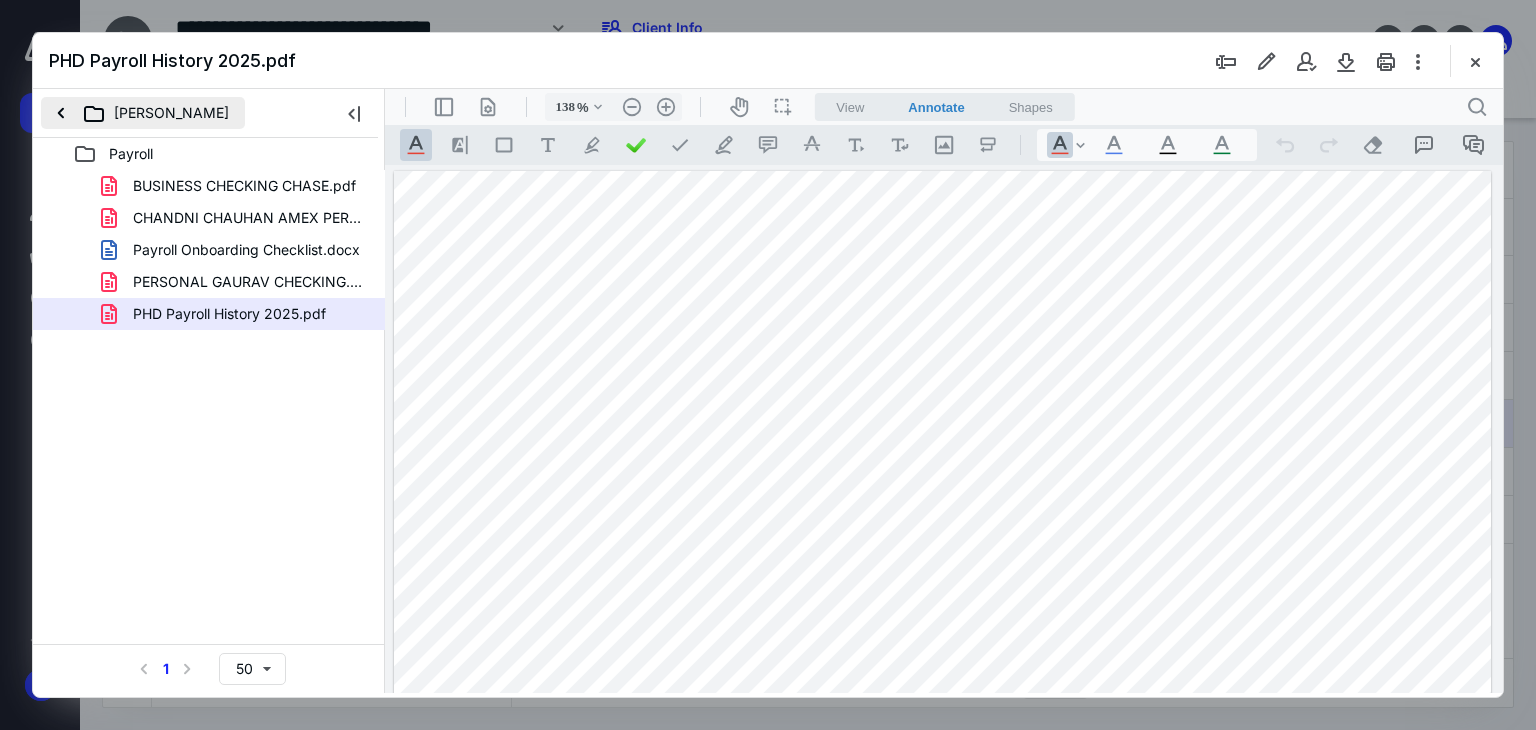 click on "[PERSON_NAME]" at bounding box center [143, 113] 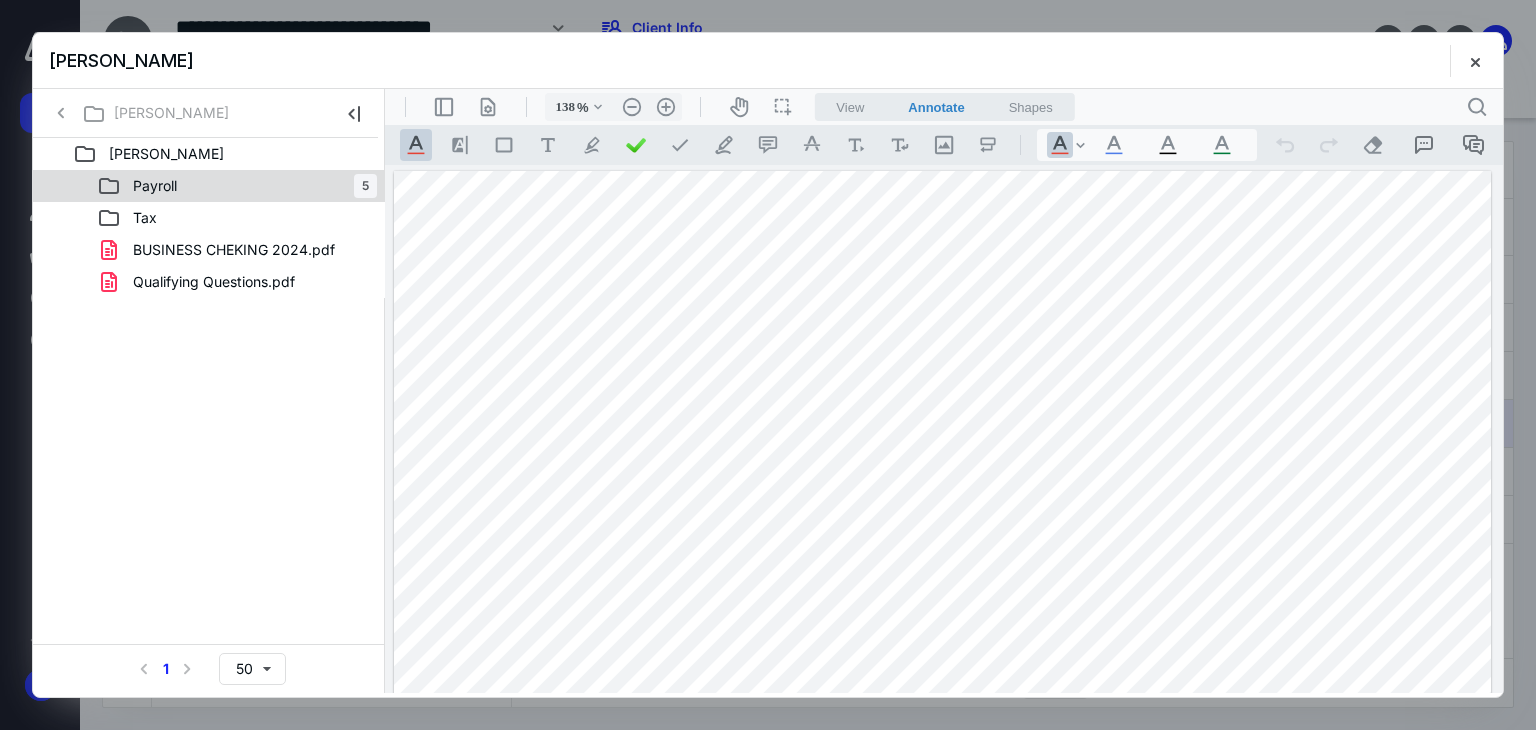 click on "Payroll 5" at bounding box center (237, 186) 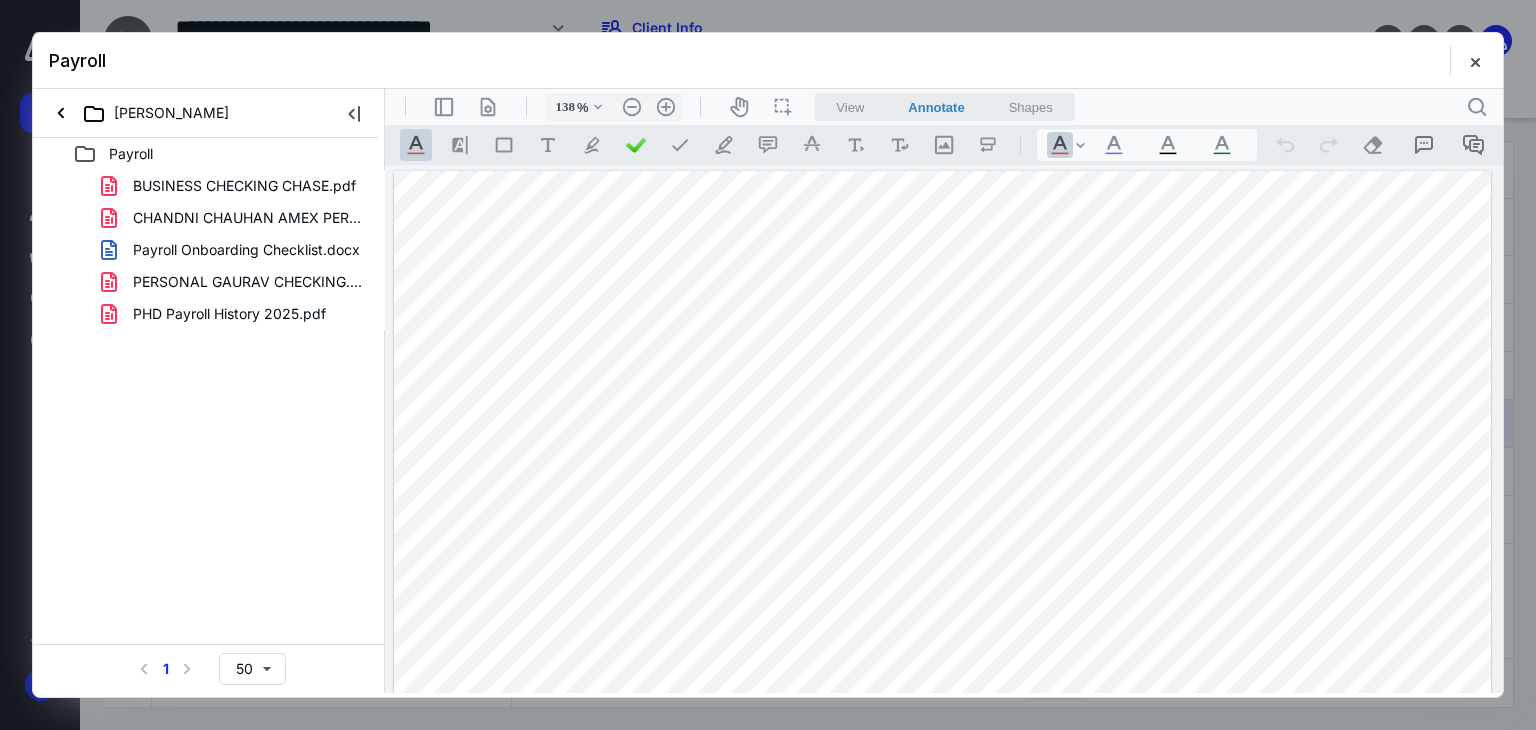 click on "[PERSON_NAME]" at bounding box center (181, 113) 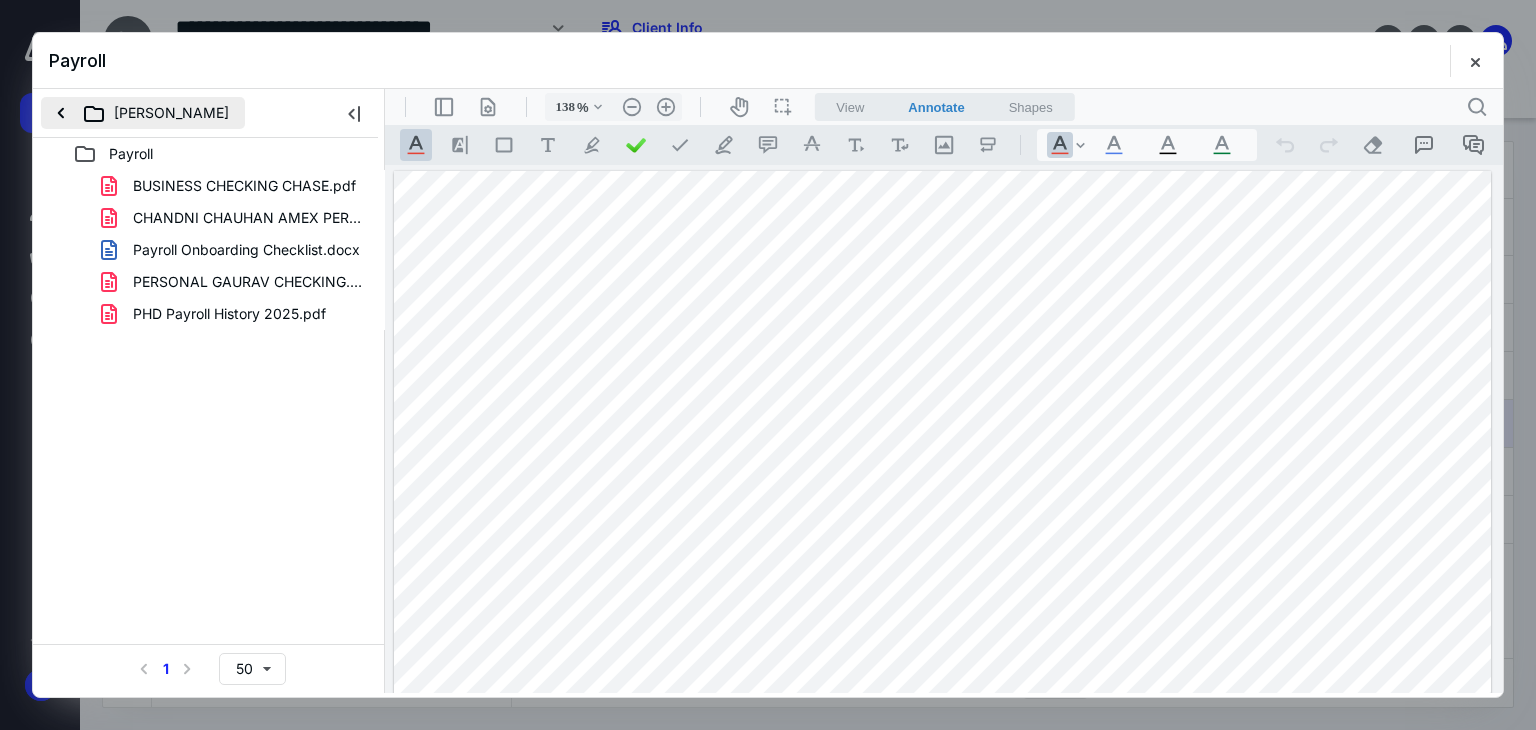 click on "[PERSON_NAME]" at bounding box center [143, 113] 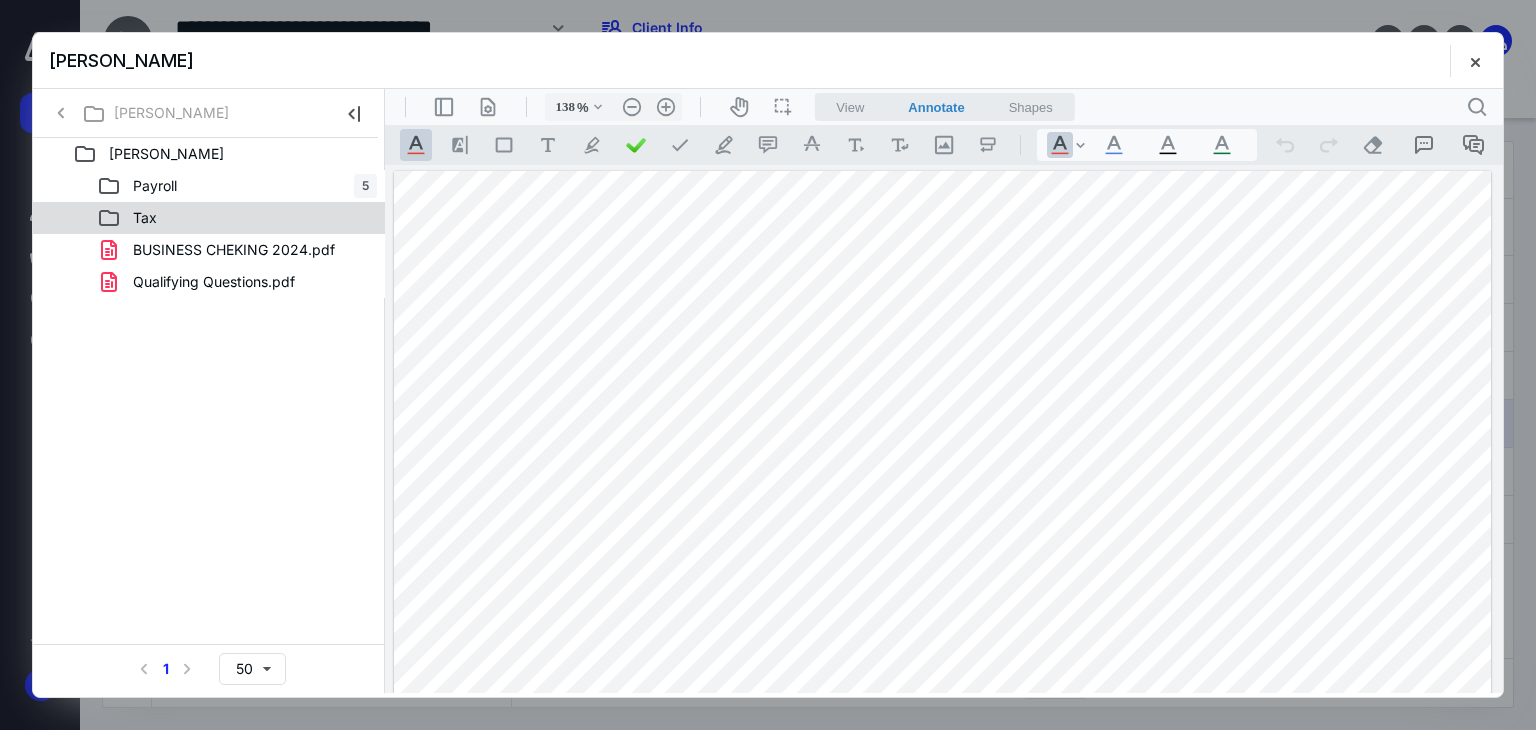 click on "Tax" at bounding box center (237, 218) 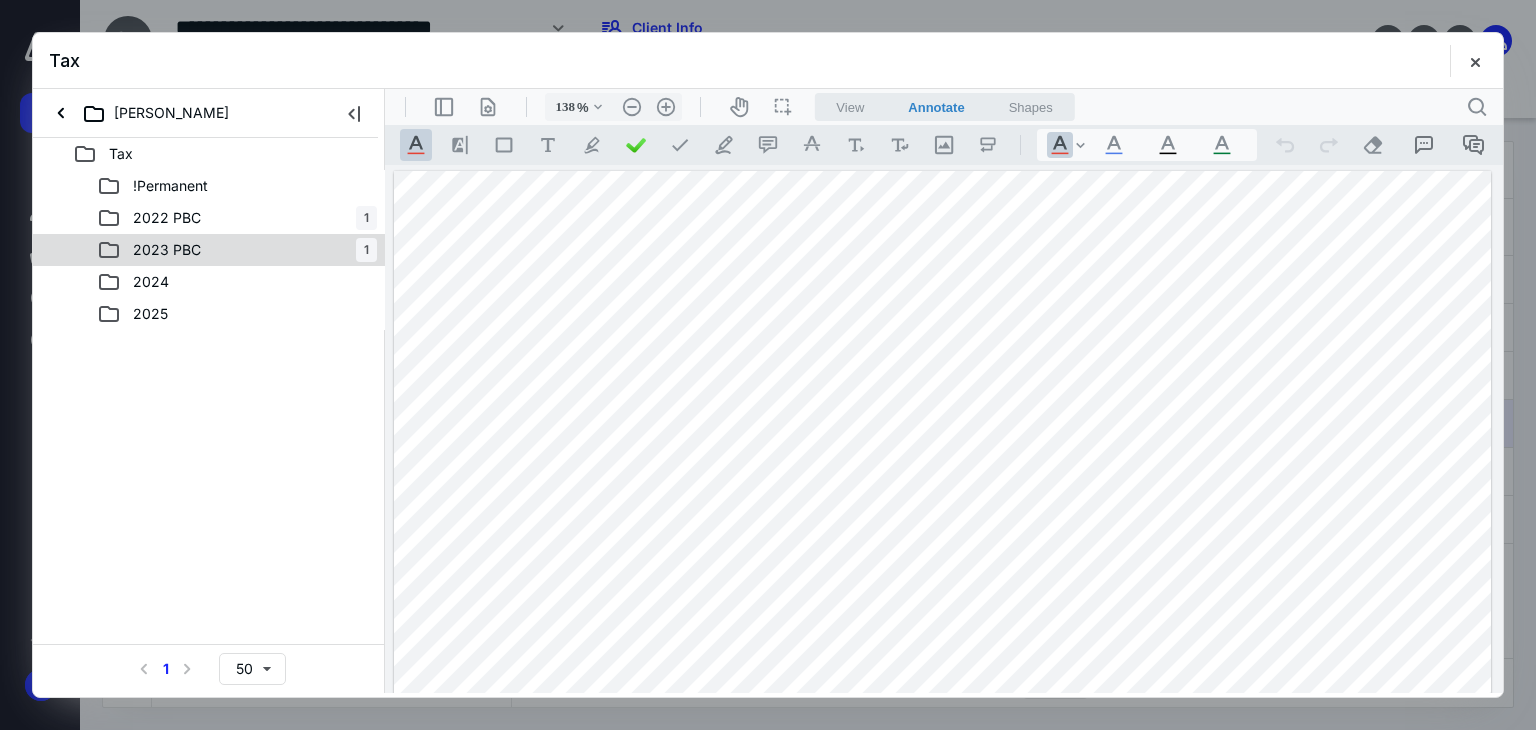 click on "2023 PBC 1" at bounding box center [237, 250] 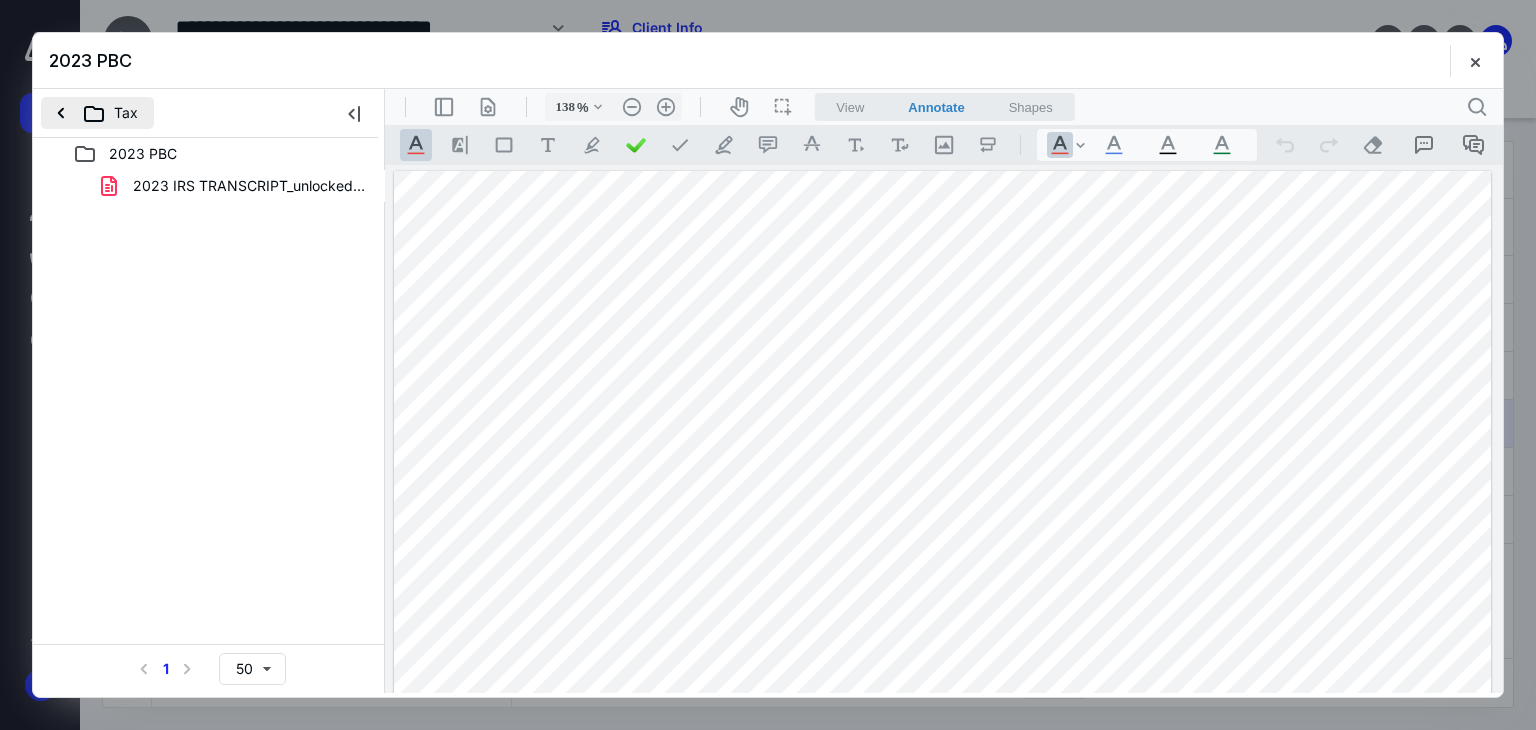 click on "Tax" at bounding box center [97, 113] 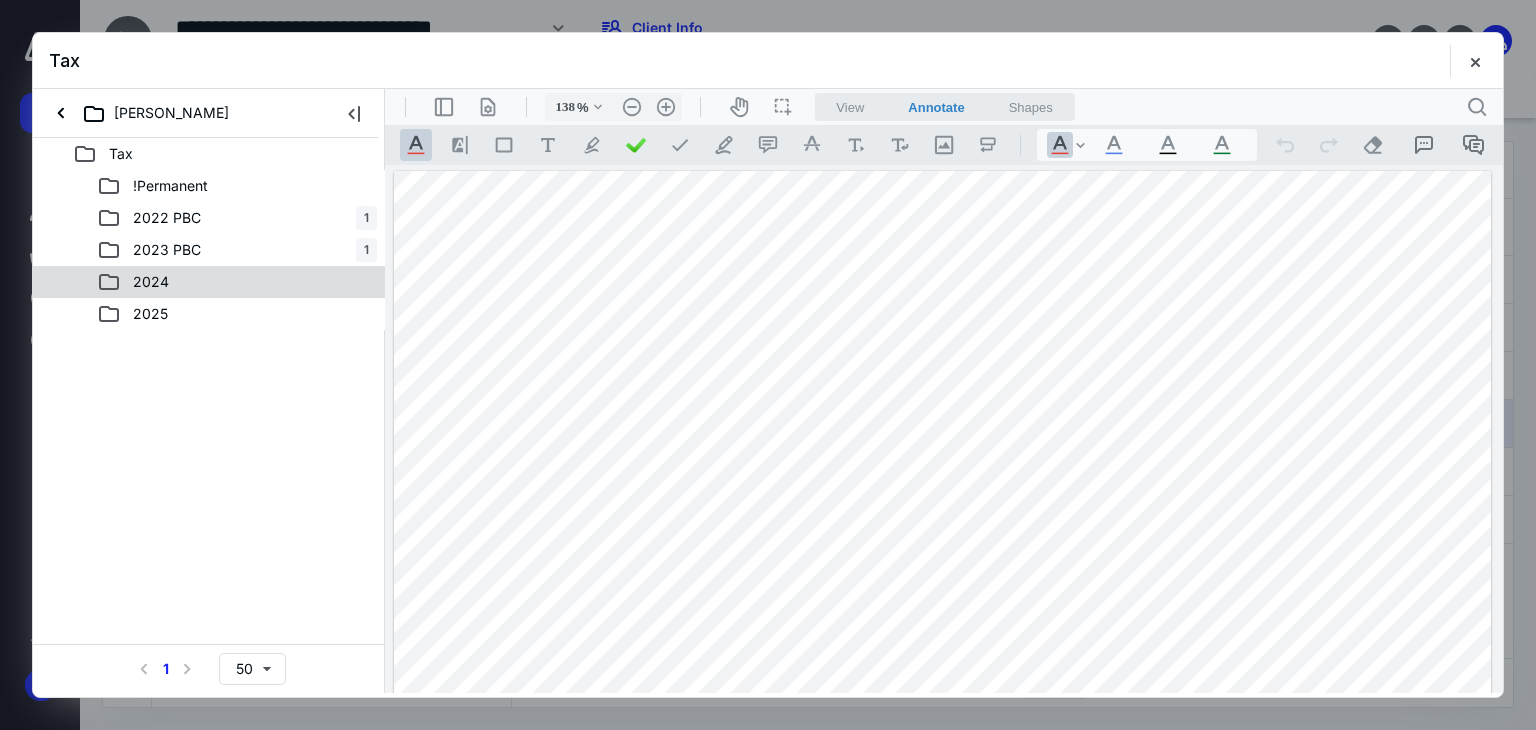 click on "2024" at bounding box center [237, 282] 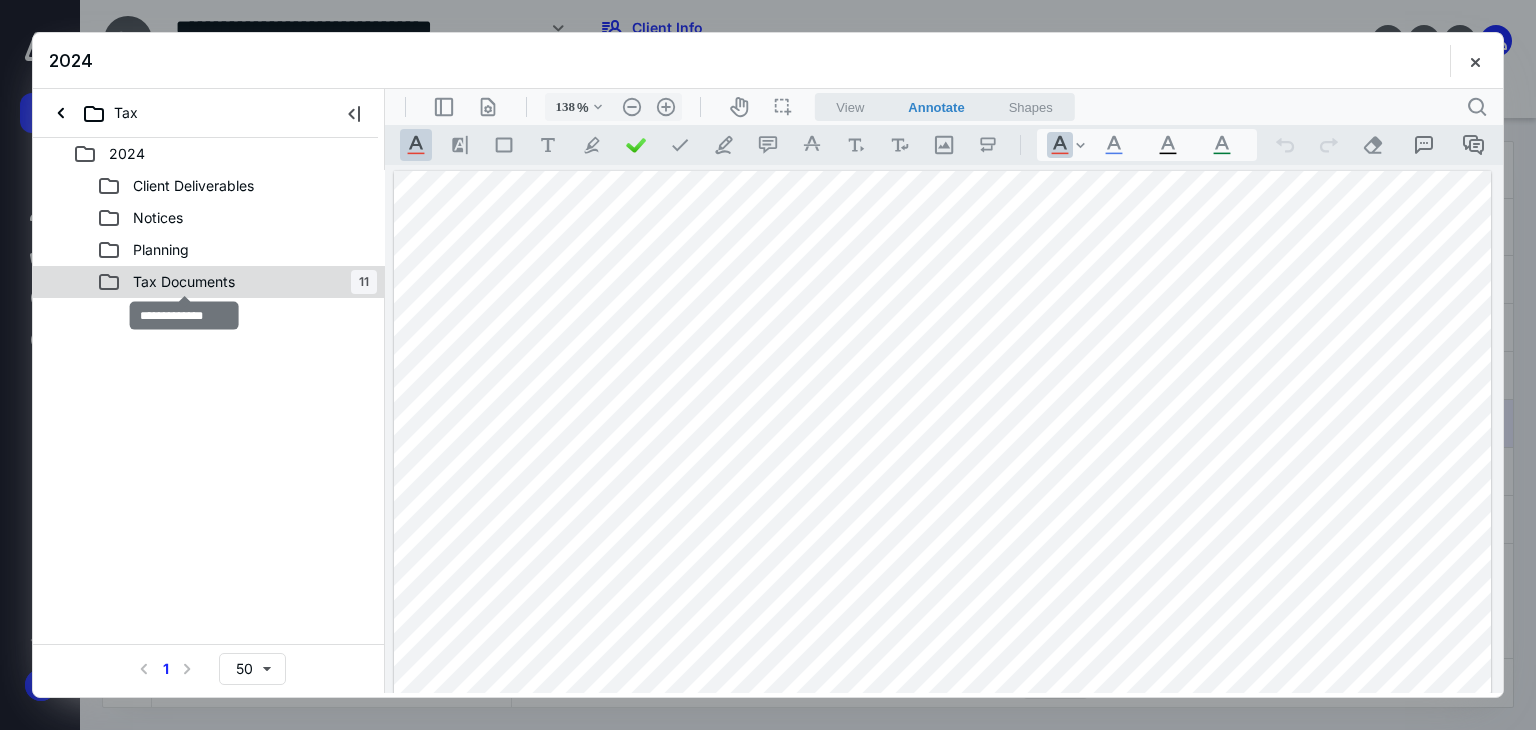 click on "Tax Documents" at bounding box center (184, 282) 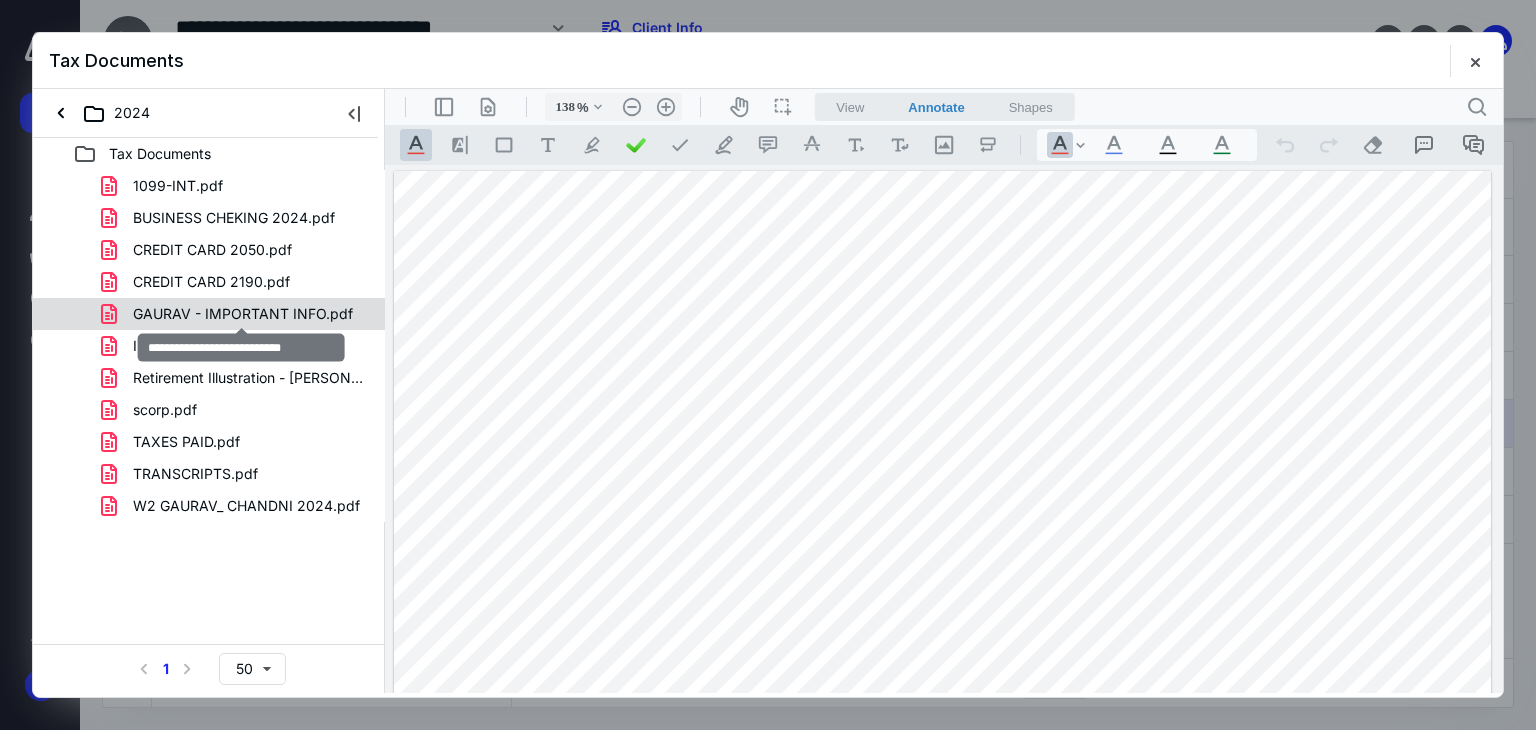 click on "GAURAV - IMPORTANT INFO.pdf" at bounding box center (243, 314) 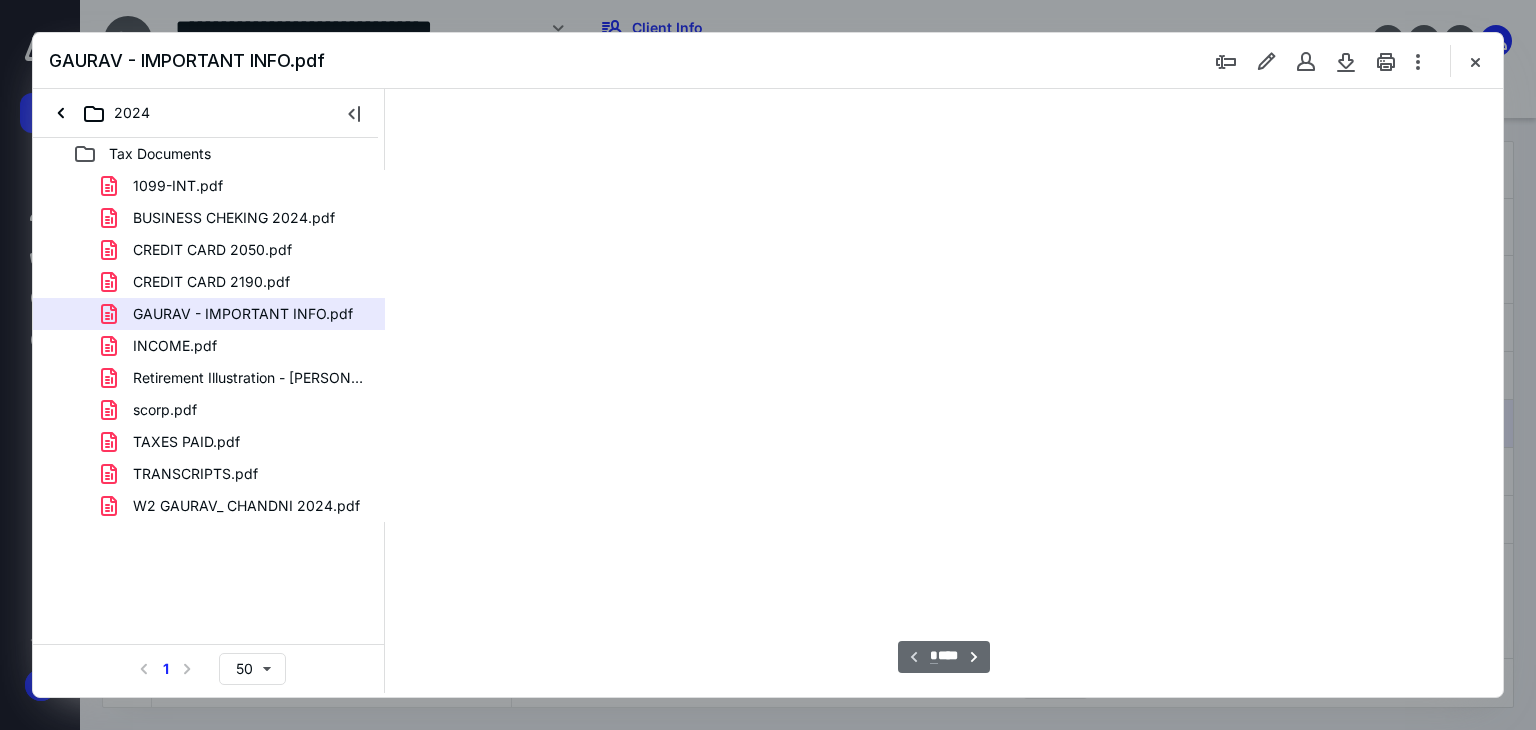 type on "179" 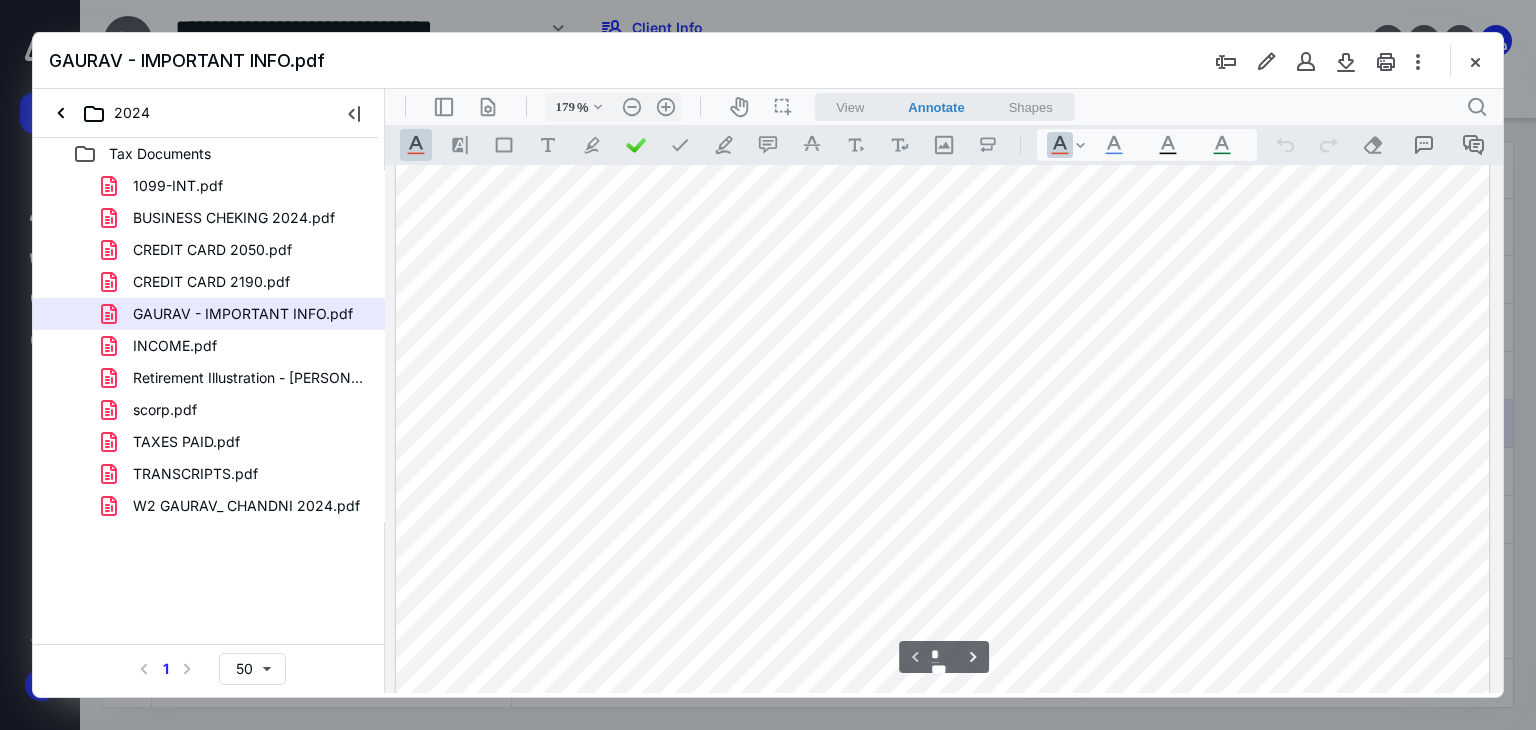 scroll, scrollTop: 291, scrollLeft: 0, axis: vertical 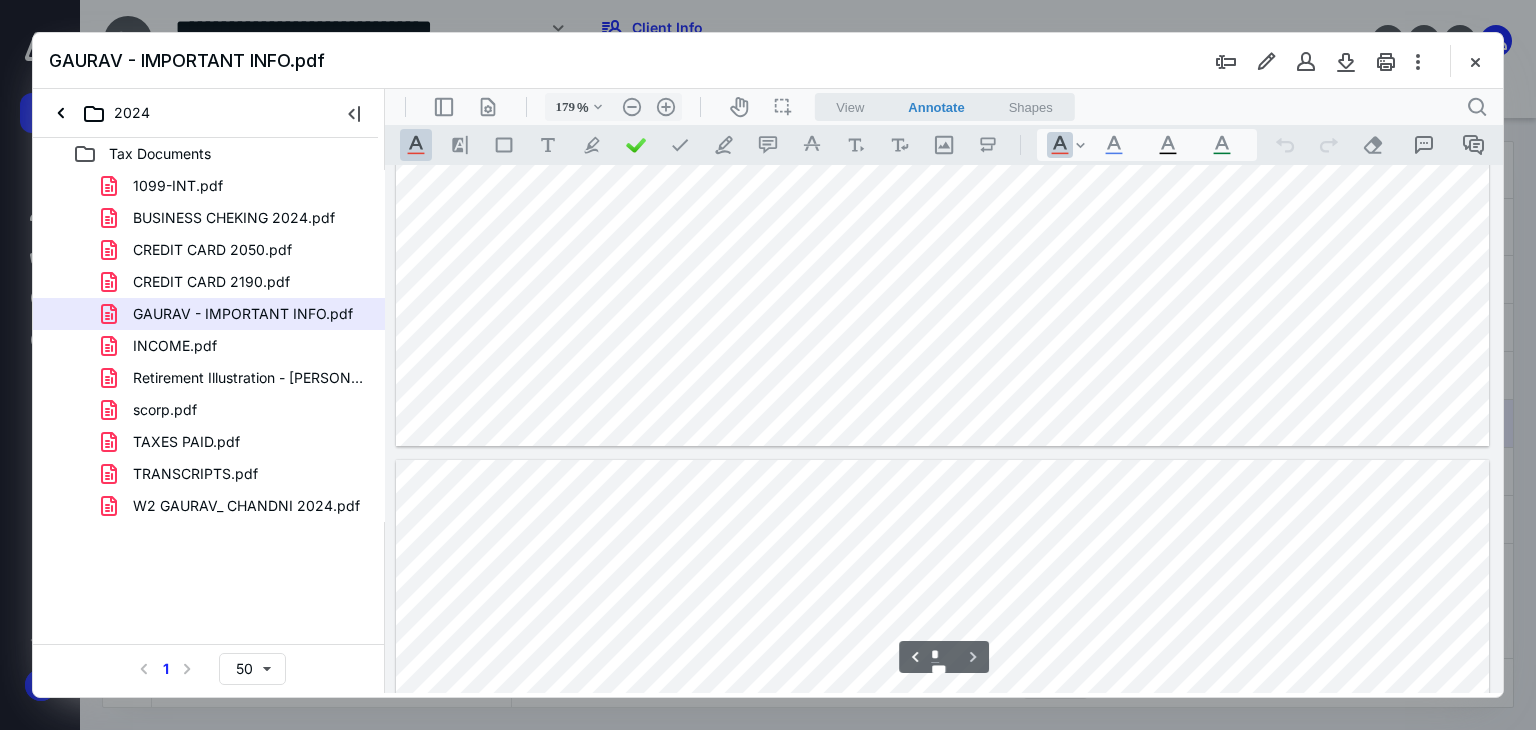 type on "*" 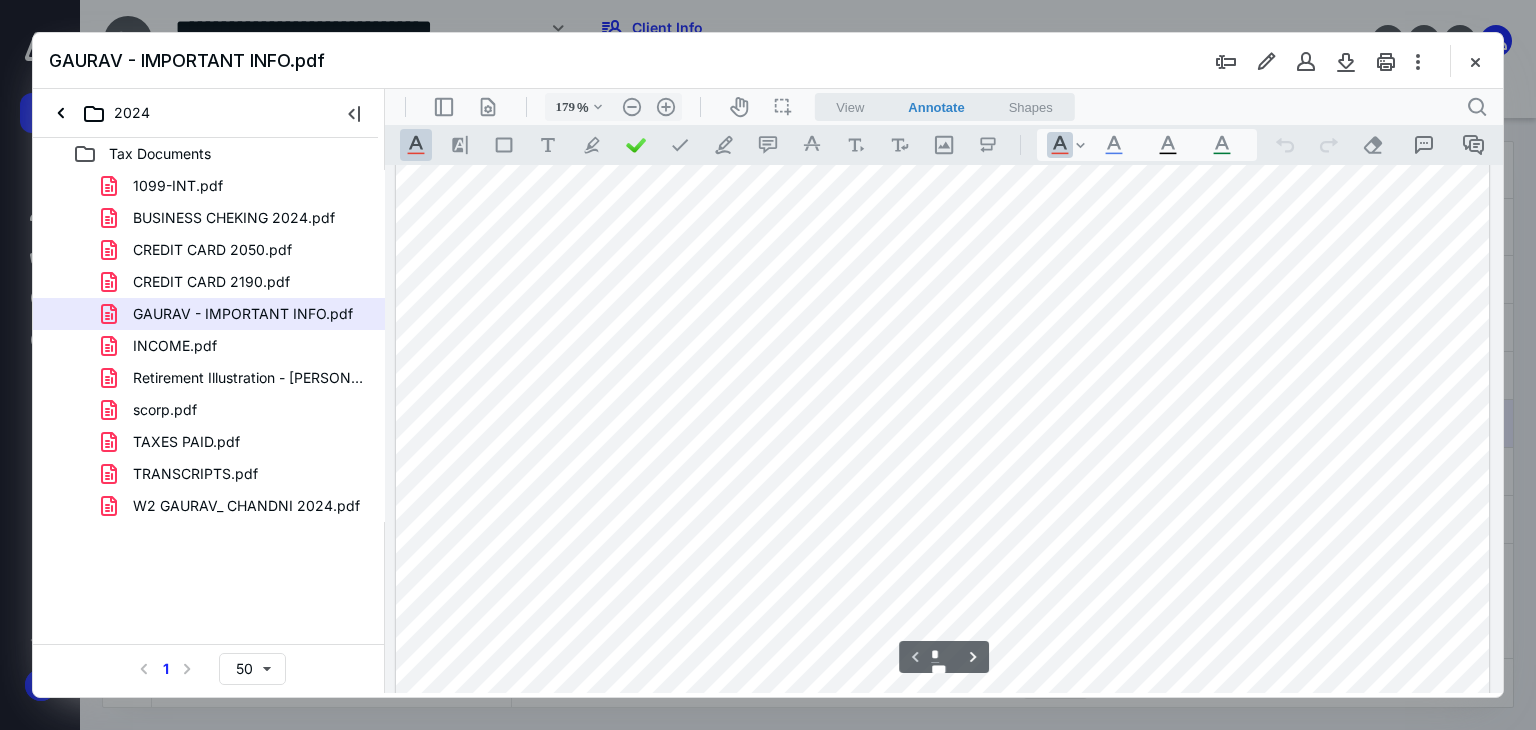 scroll, scrollTop: 0, scrollLeft: 0, axis: both 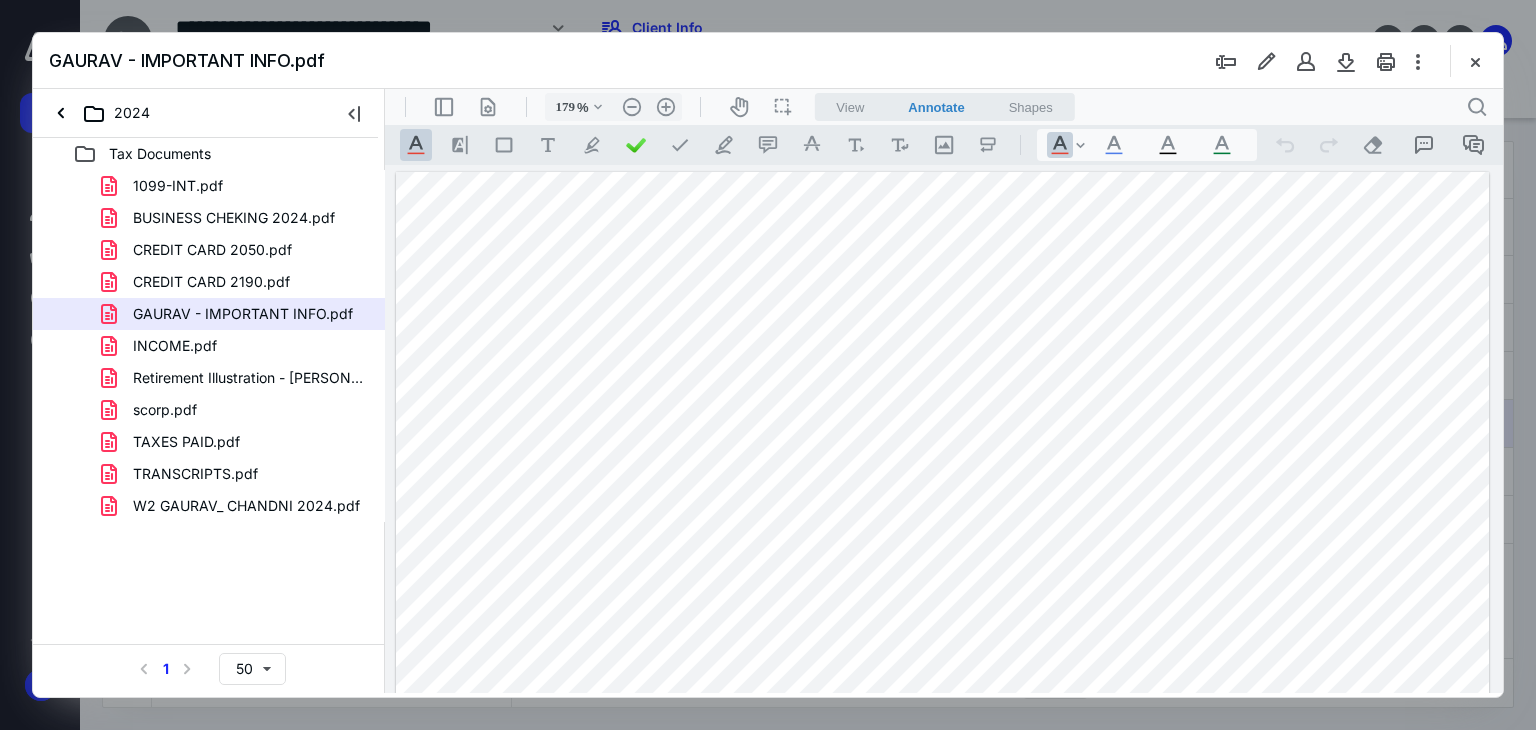 drag, startPoint x: 635, startPoint y: 418, endPoint x: 861, endPoint y: 417, distance: 226.00221 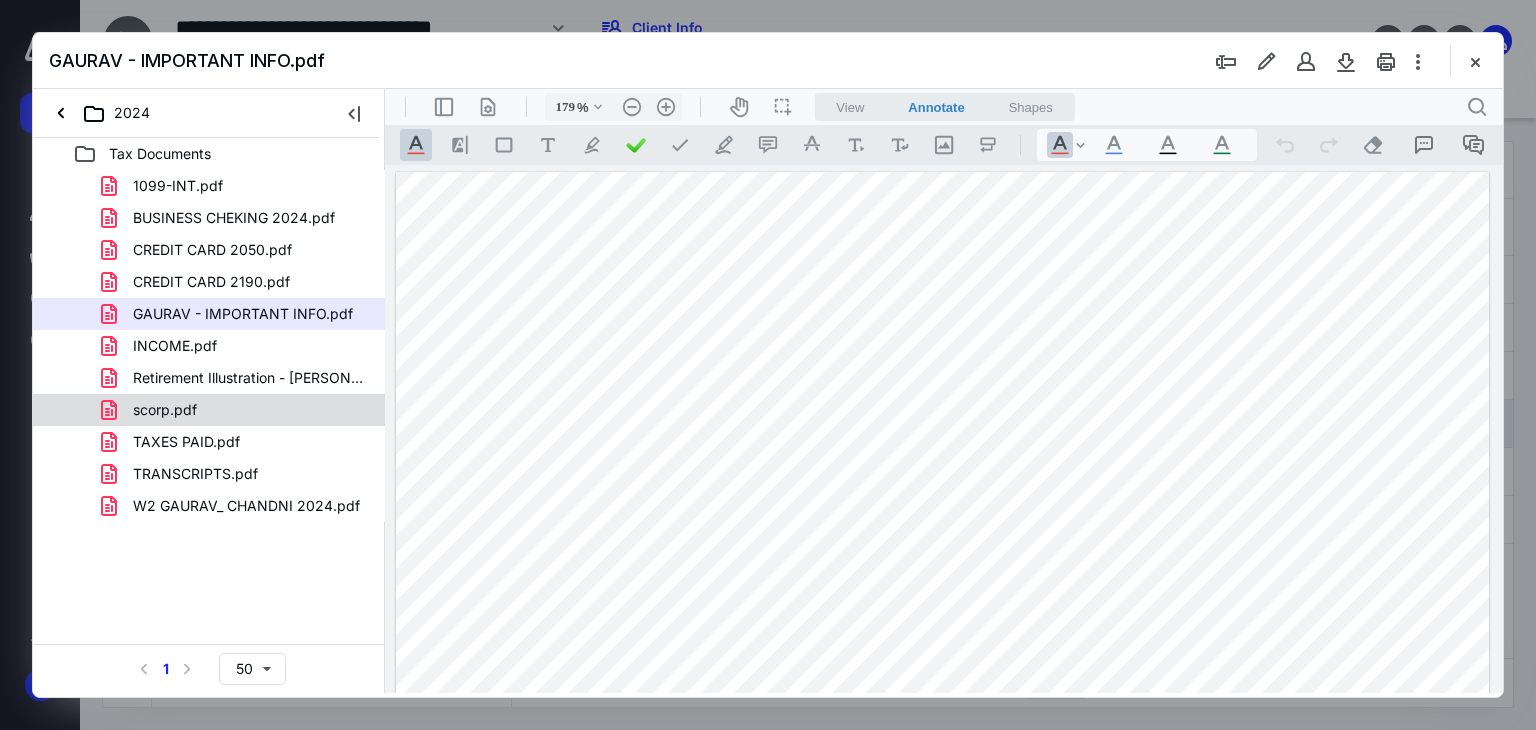 click on "scorp.pdf" at bounding box center (237, 410) 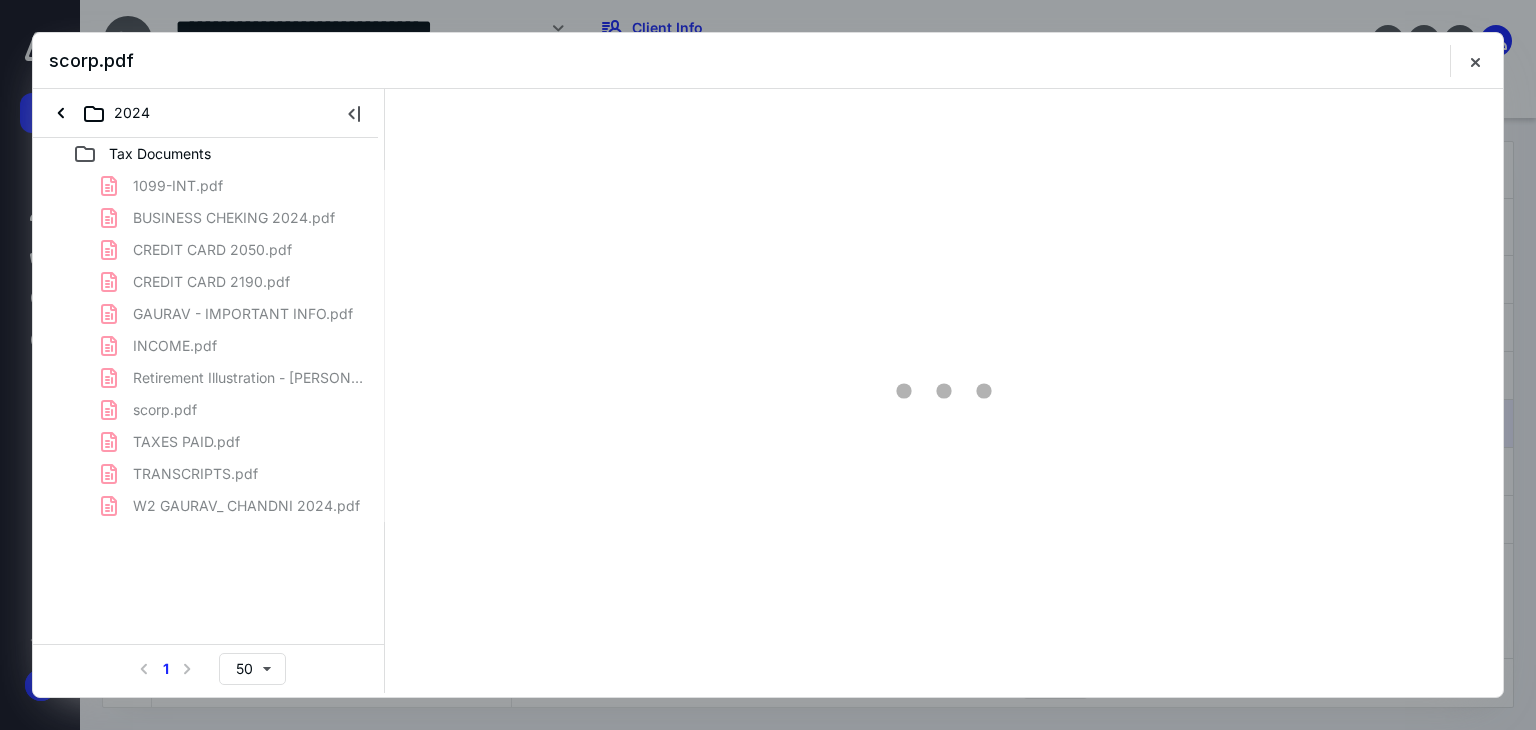 click on "1099-INT.pdf BUSINESS CHEKING 2024.pdf CREDIT CARD 2050.pdf CREDIT CARD 2190.pdf GAURAV - IMPORTANT INFO.pdf INCOME.pdf Retirement Illustration - Gaurav Chauhan ($360k W2).pdf scorp.pdf TAXES PAID.pdf TRANSCRIPTS.pdf W2 GAURAV_ CHANDNI 2024.pdf" at bounding box center [209, 346] 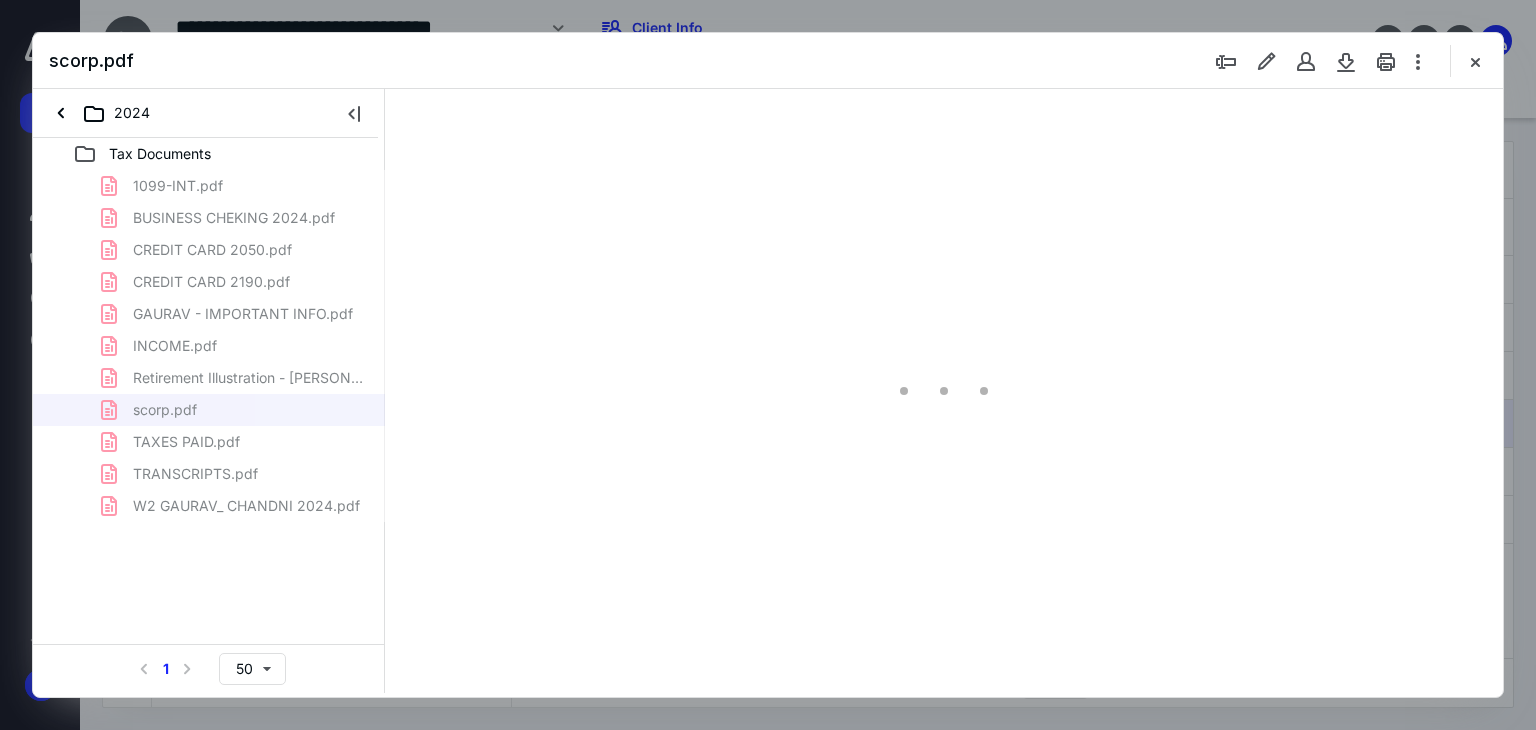 type on "179" 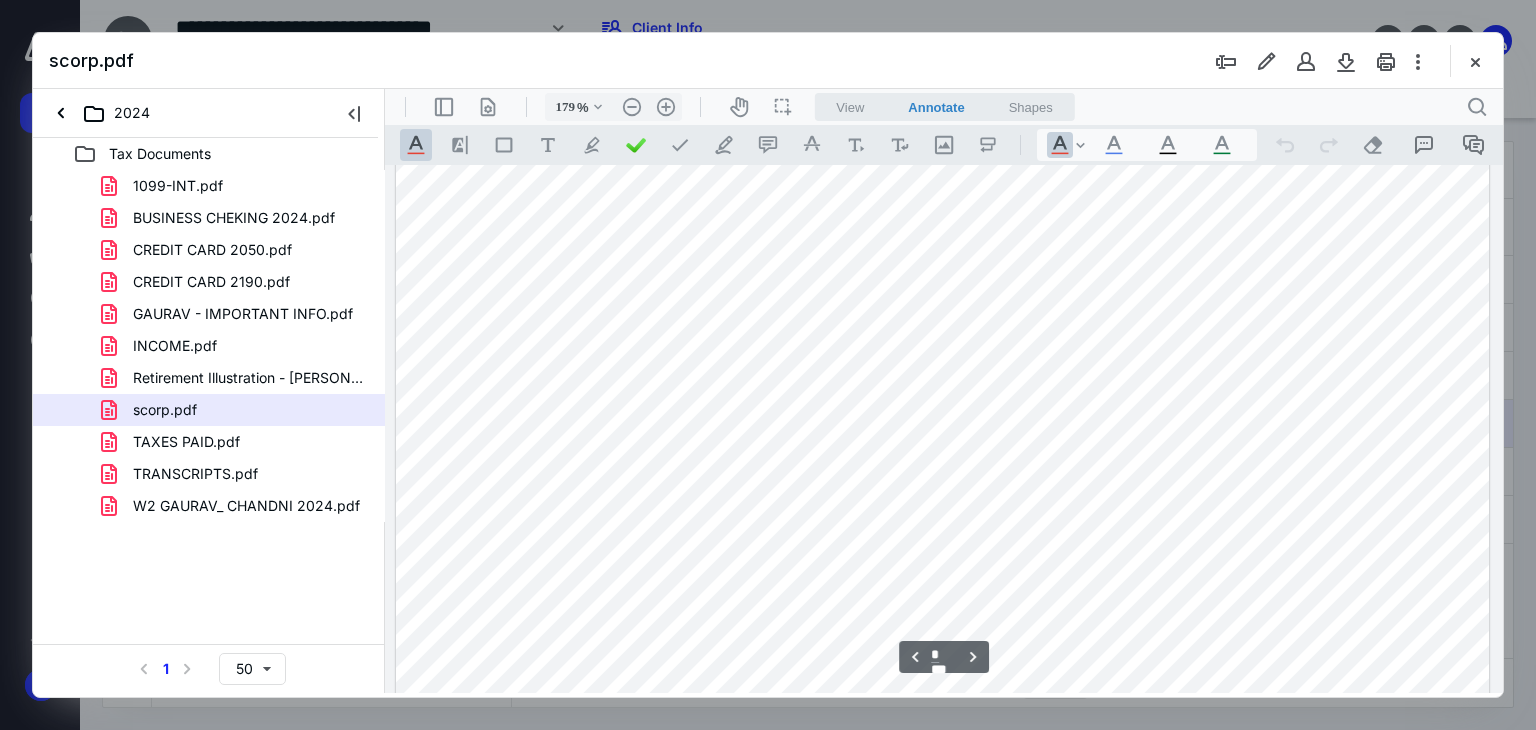 scroll, scrollTop: 5996, scrollLeft: 0, axis: vertical 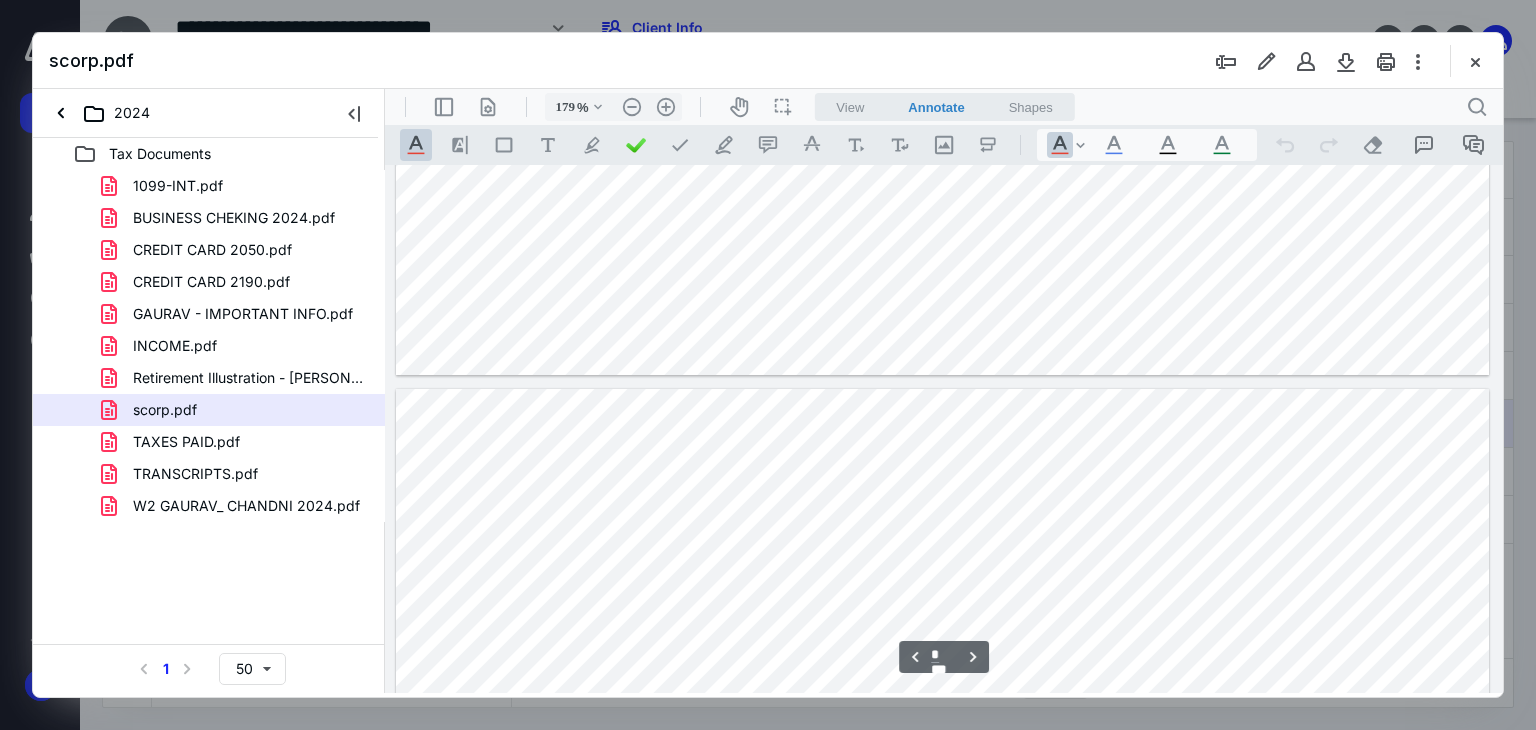 type on "*" 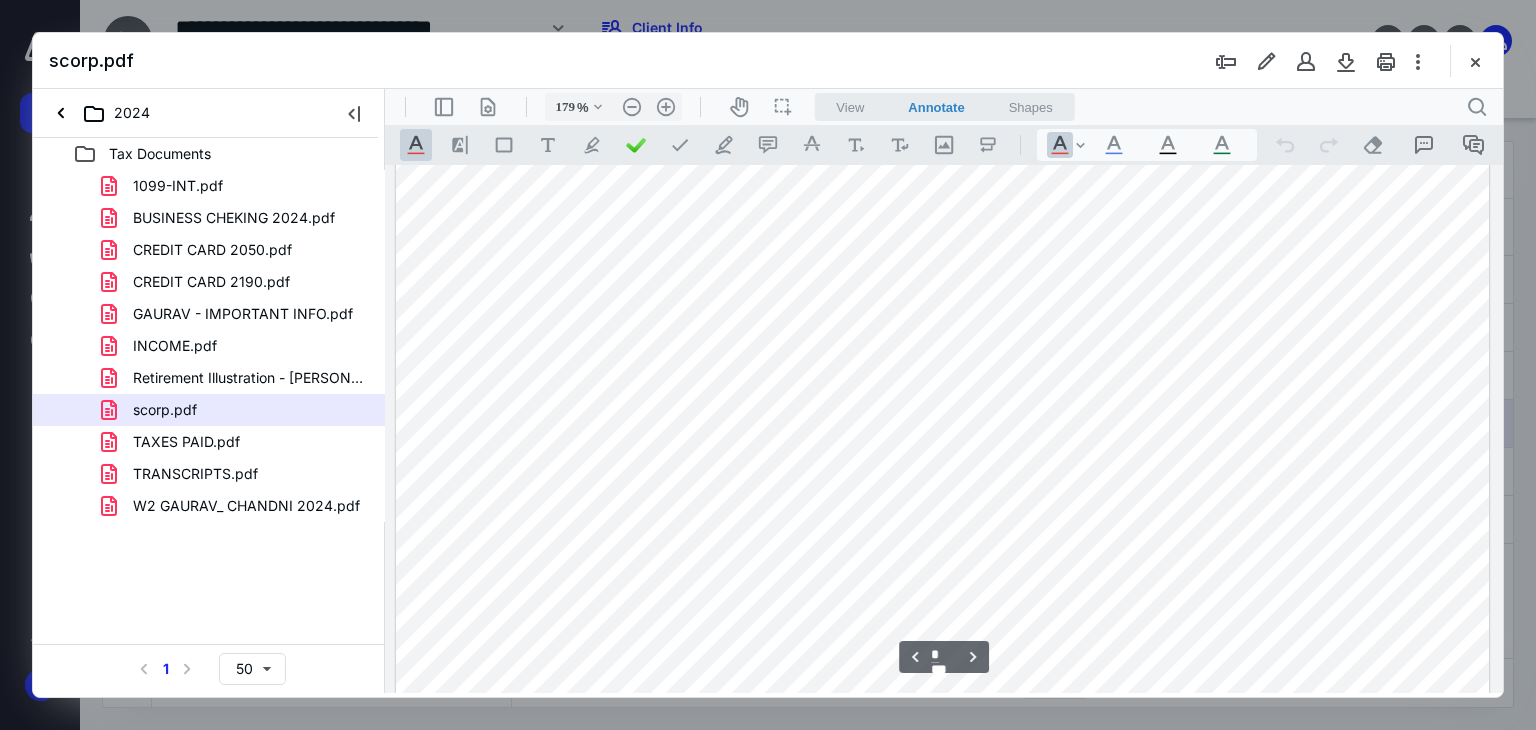 scroll, scrollTop: 3069, scrollLeft: 0, axis: vertical 